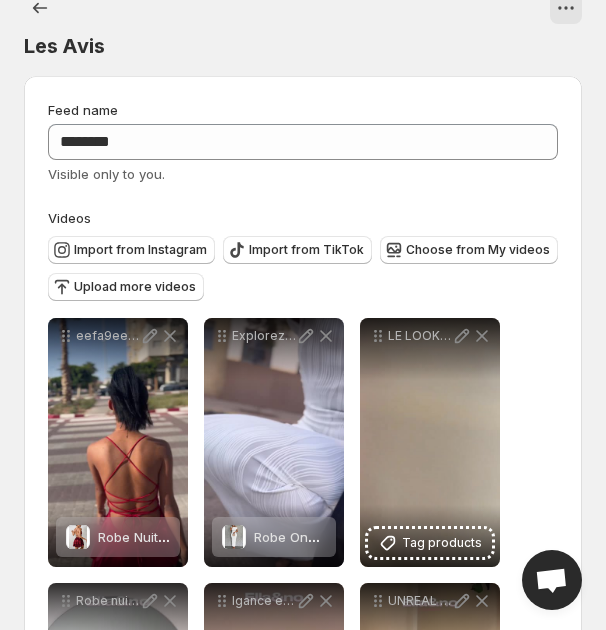 scroll, scrollTop: 28, scrollLeft: 0, axis: vertical 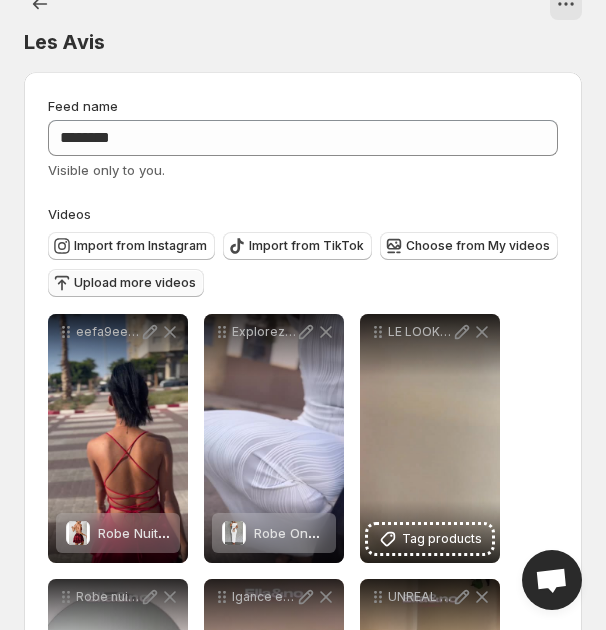 click on "Upload more videos" at bounding box center [135, 283] 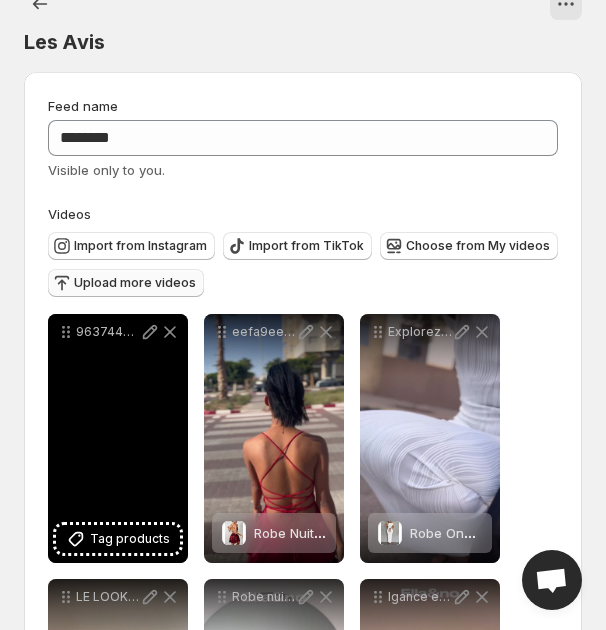 click on "9637442deb1a4243b62e44b66b556f0b" at bounding box center [118, 438] 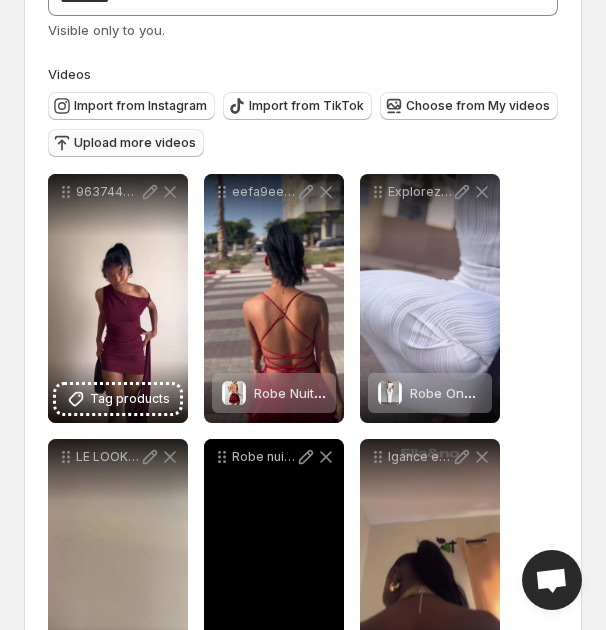scroll, scrollTop: 168, scrollLeft: 0, axis: vertical 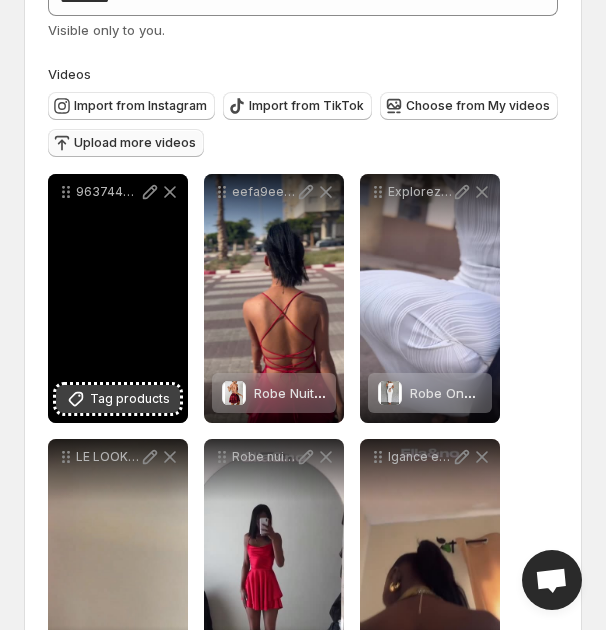 click on "Tag products" at bounding box center (130, 399) 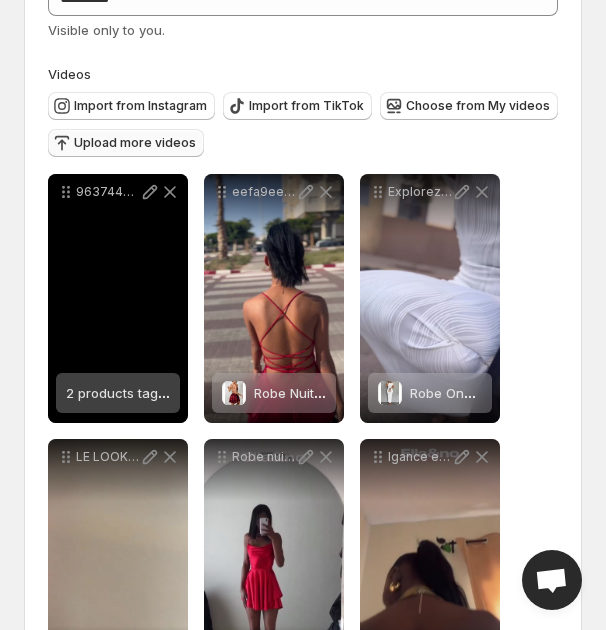 click on "2 products tagged" at bounding box center (124, 393) 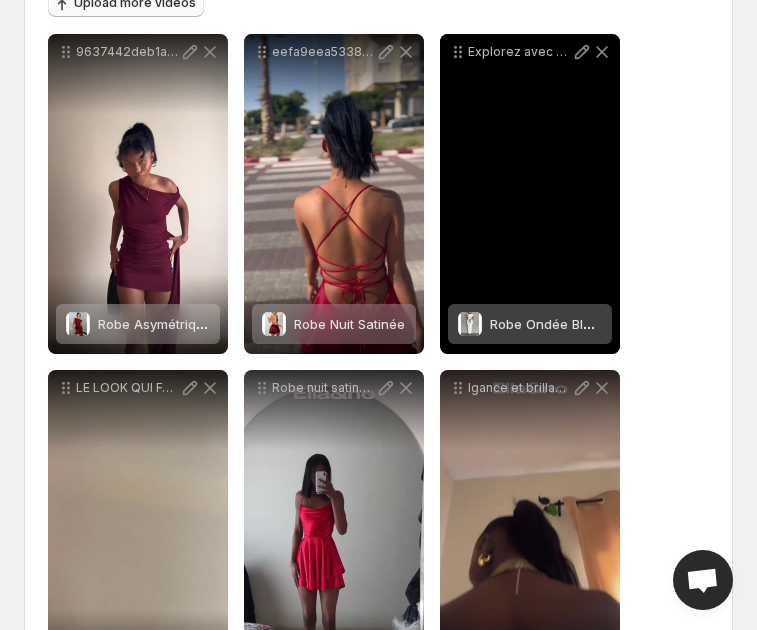scroll, scrollTop: 0, scrollLeft: 0, axis: both 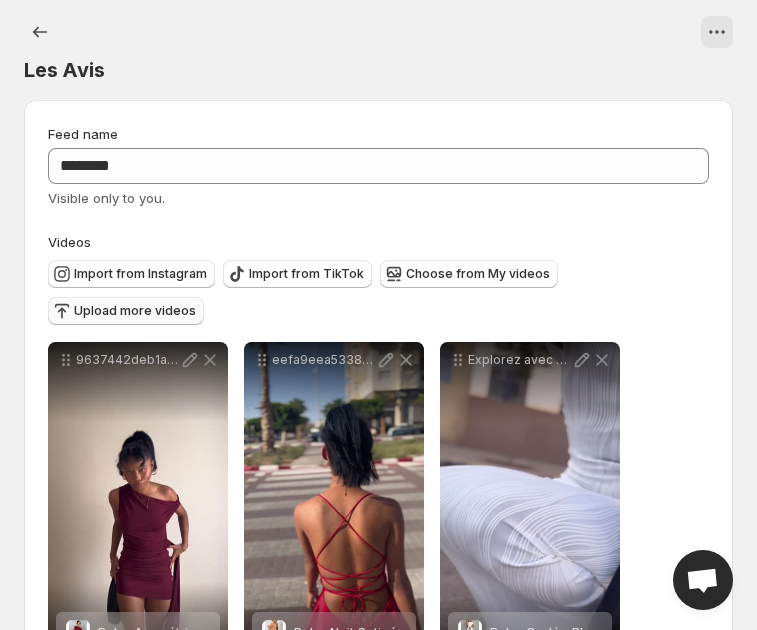 click on "Upload more videos" at bounding box center (135, 311) 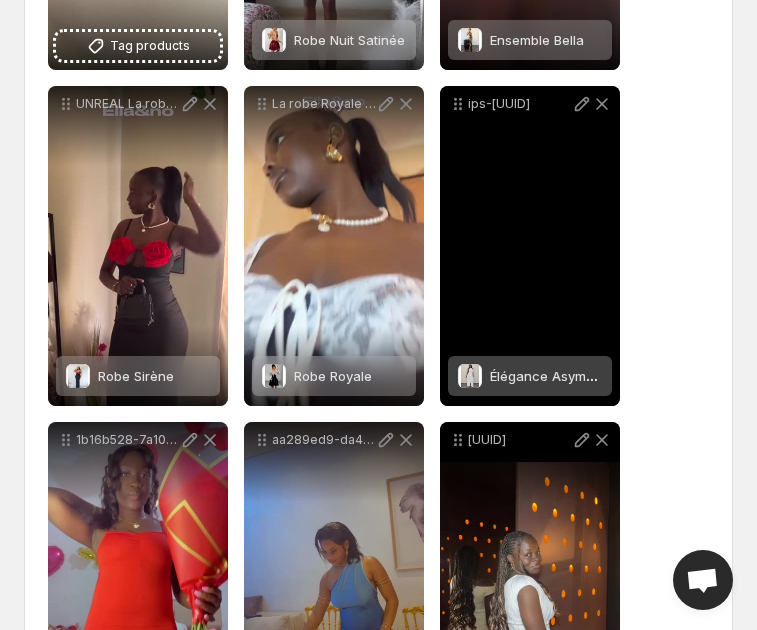 scroll, scrollTop: 928, scrollLeft: 0, axis: vertical 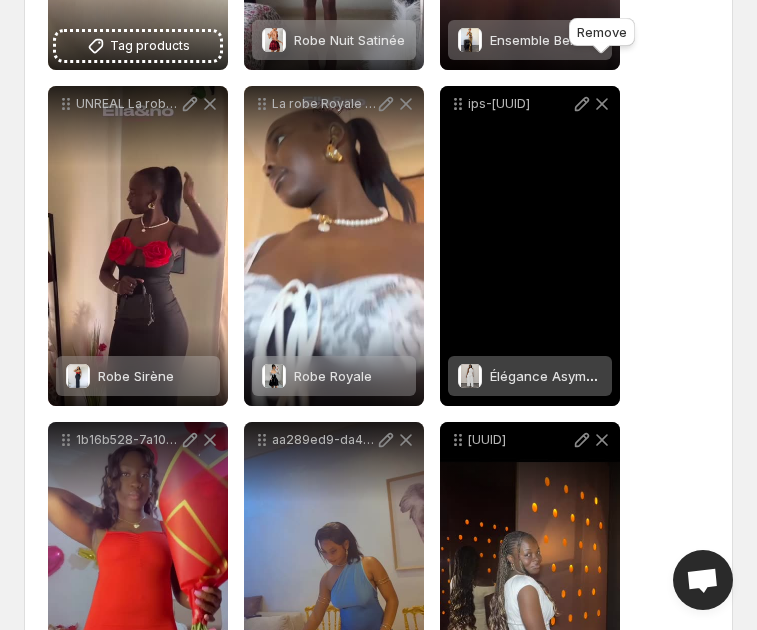 click 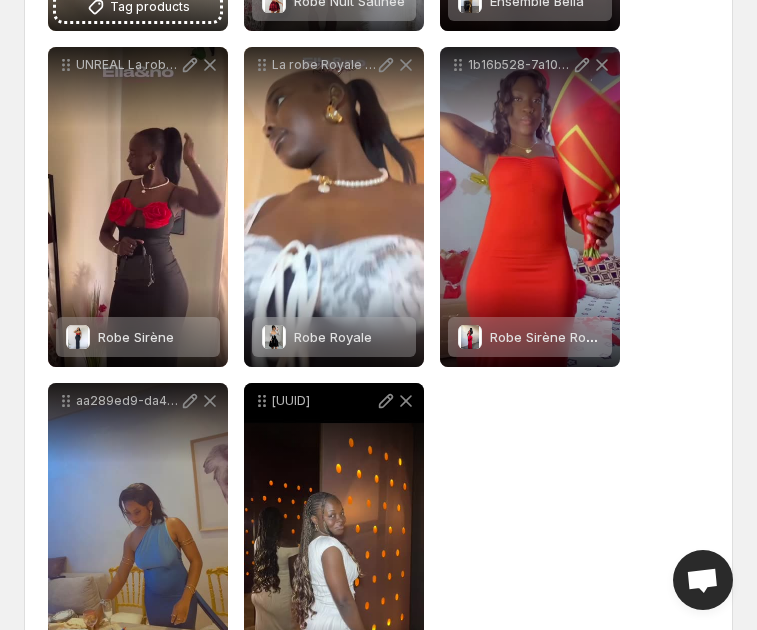 scroll, scrollTop: 968, scrollLeft: 0, axis: vertical 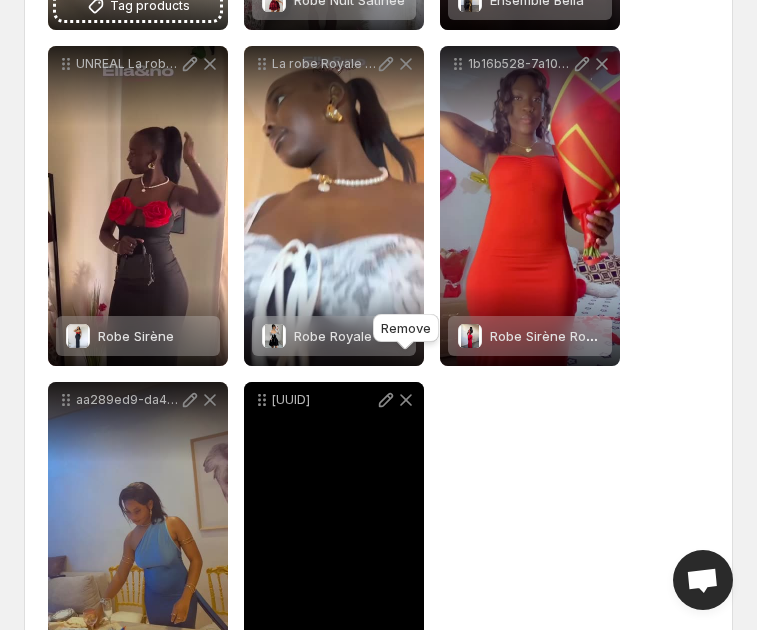 click 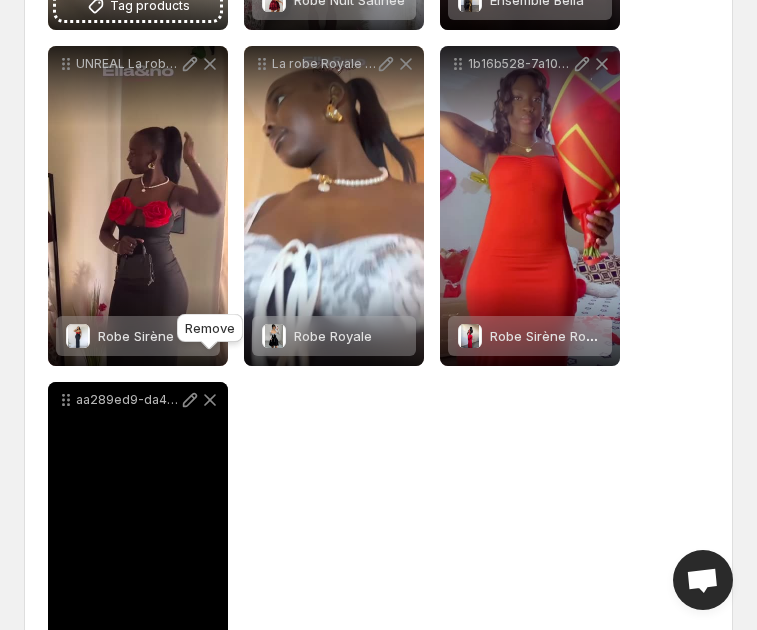click 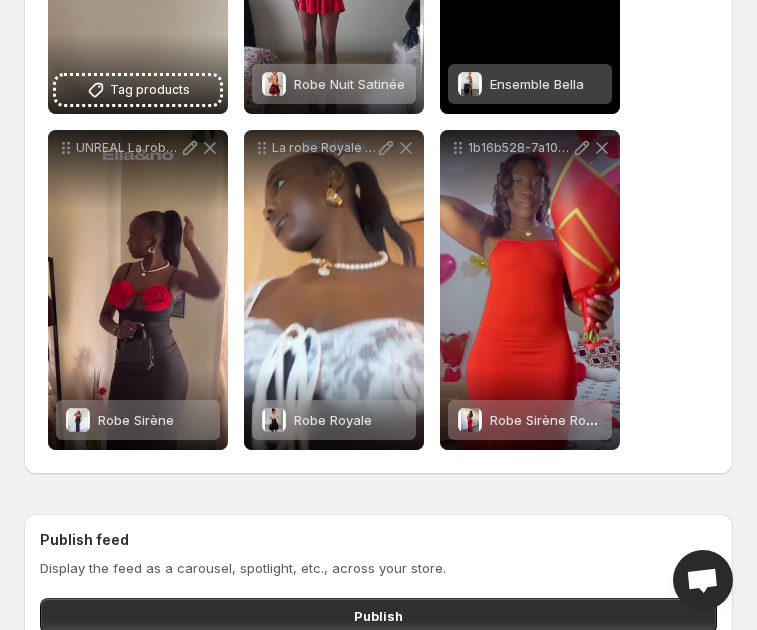 scroll, scrollTop: 884, scrollLeft: 0, axis: vertical 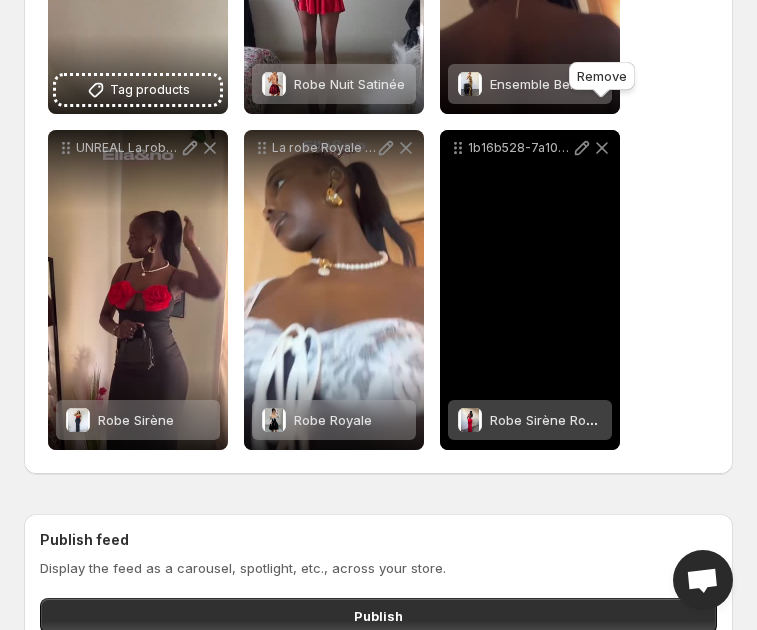 click 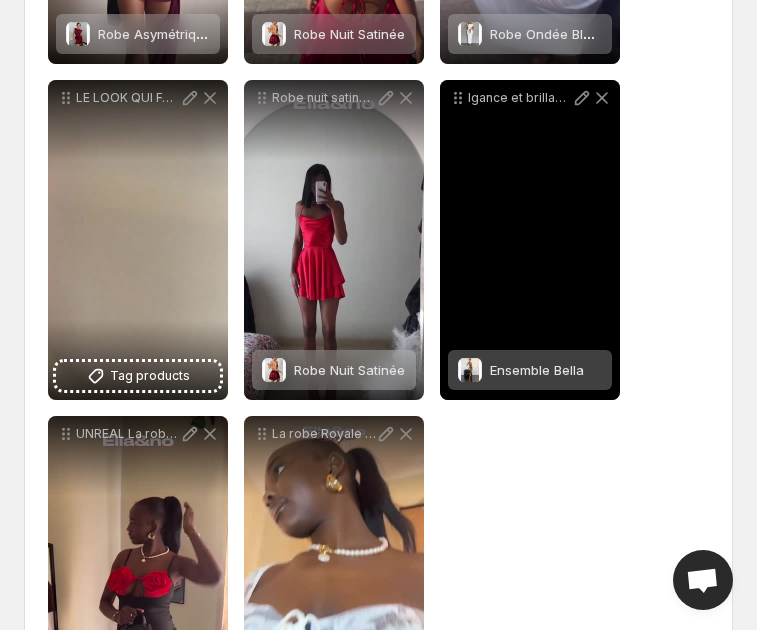 scroll, scrollTop: 592, scrollLeft: 0, axis: vertical 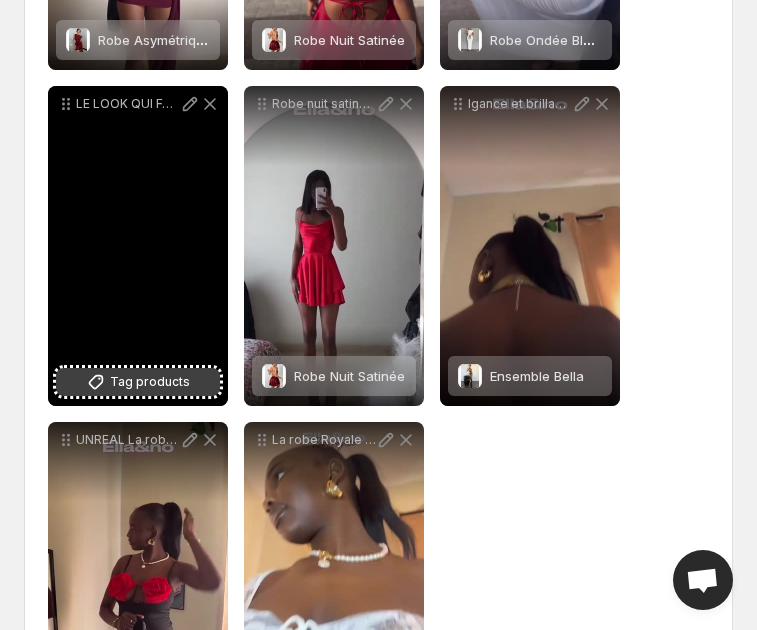 click on "Tag products" at bounding box center (150, 382) 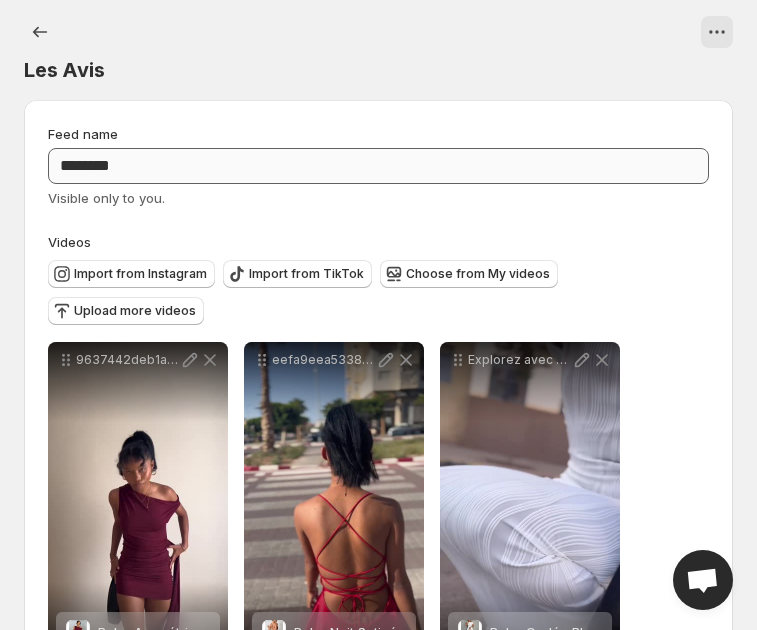 scroll, scrollTop: 0, scrollLeft: 0, axis: both 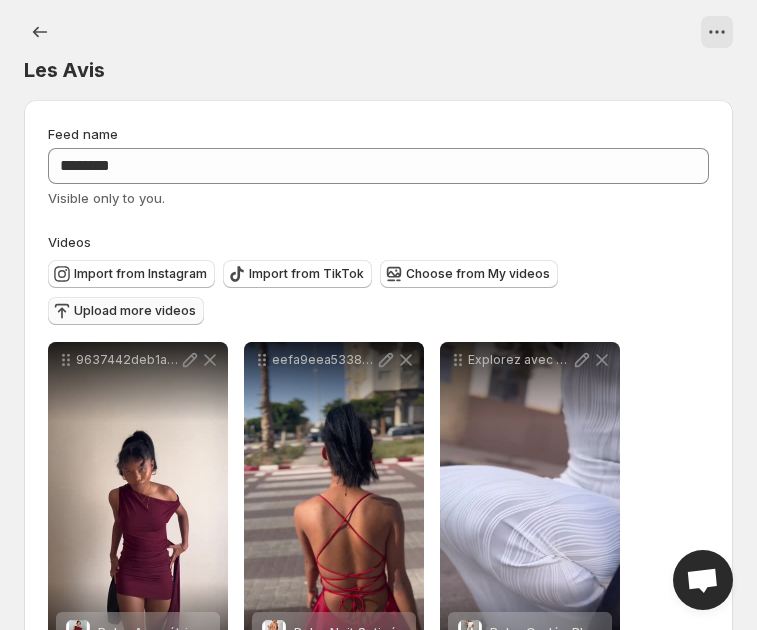 click on "Upload more videos" at bounding box center [135, 311] 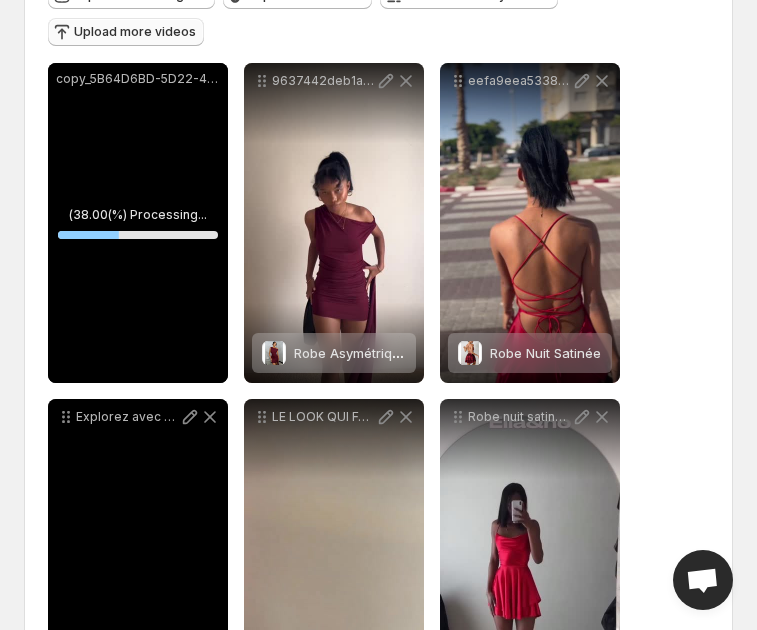 scroll, scrollTop: 282, scrollLeft: 0, axis: vertical 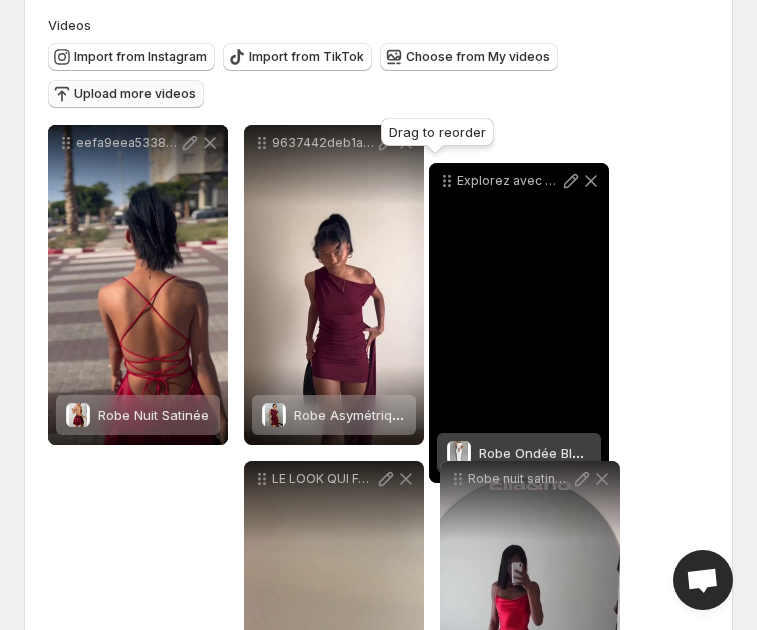 drag, startPoint x: 63, startPoint y: 379, endPoint x: 448, endPoint y: 119, distance: 464.5697 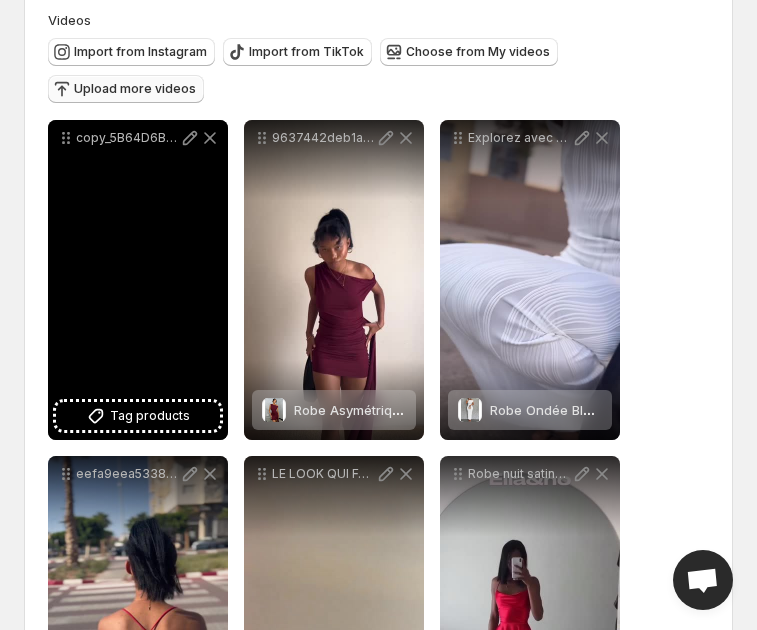 scroll, scrollTop: 212, scrollLeft: 0, axis: vertical 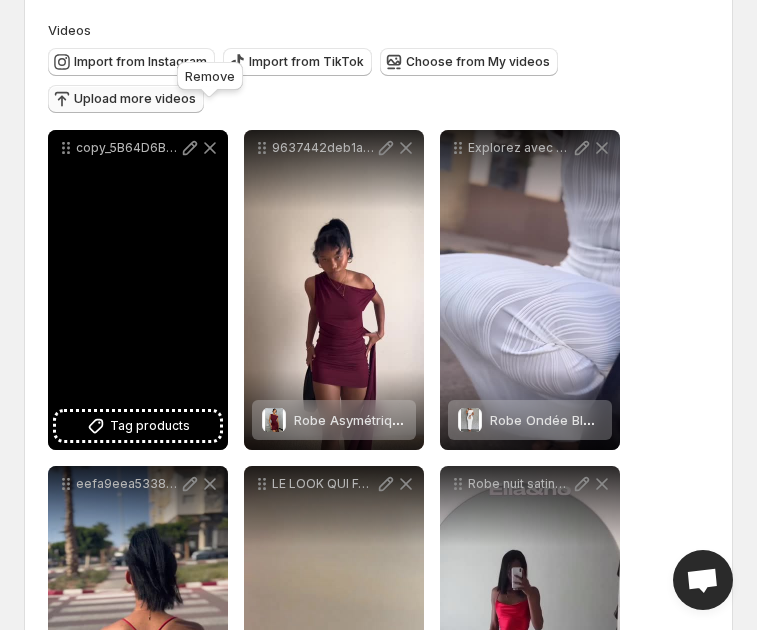 click 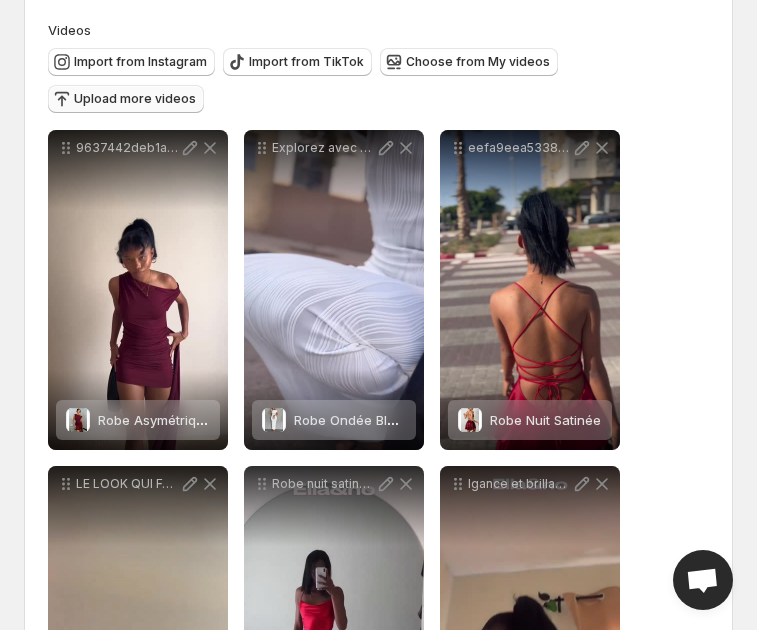 click on "Upload more videos" at bounding box center (135, 99) 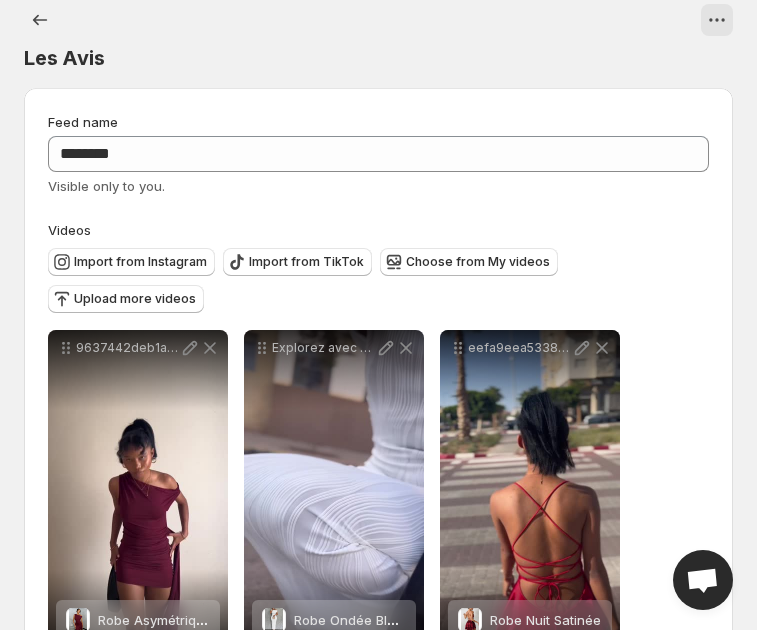 scroll, scrollTop: 15, scrollLeft: 0, axis: vertical 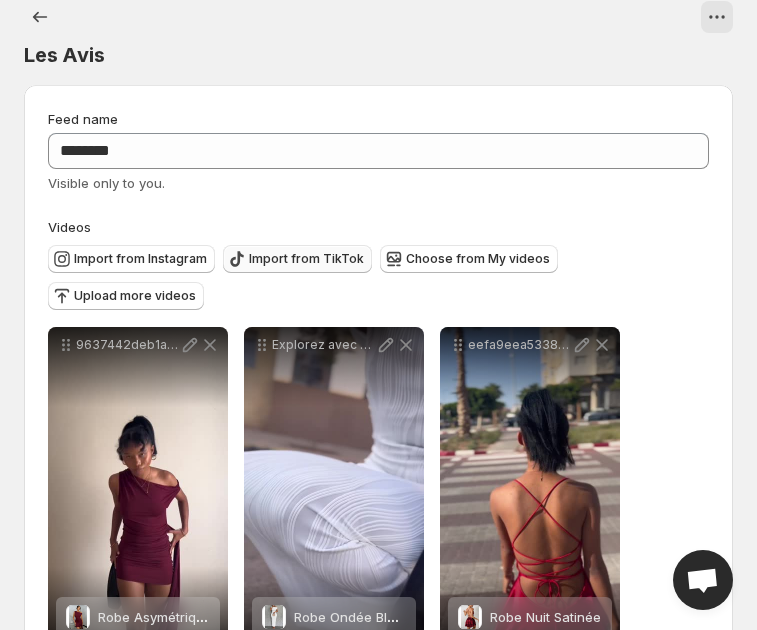click on "Import from TikTok" at bounding box center (297, 259) 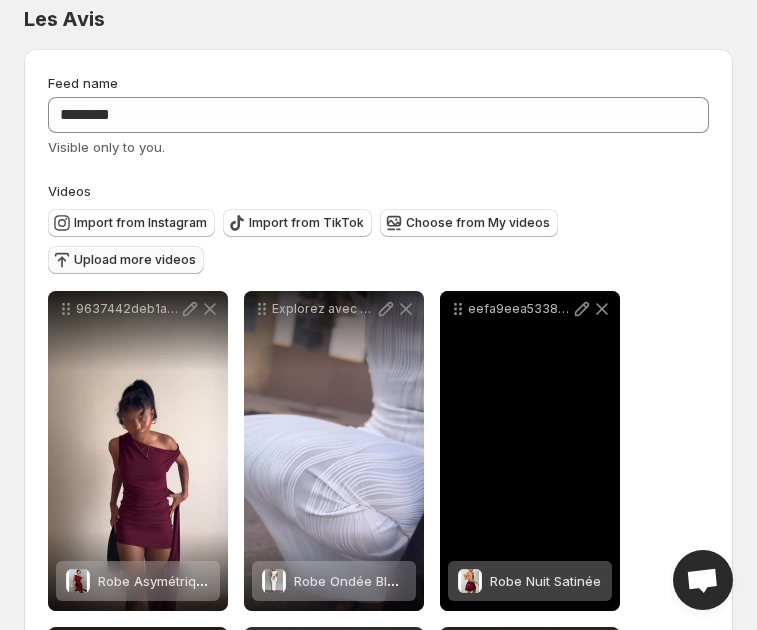 scroll, scrollTop: 52, scrollLeft: 0, axis: vertical 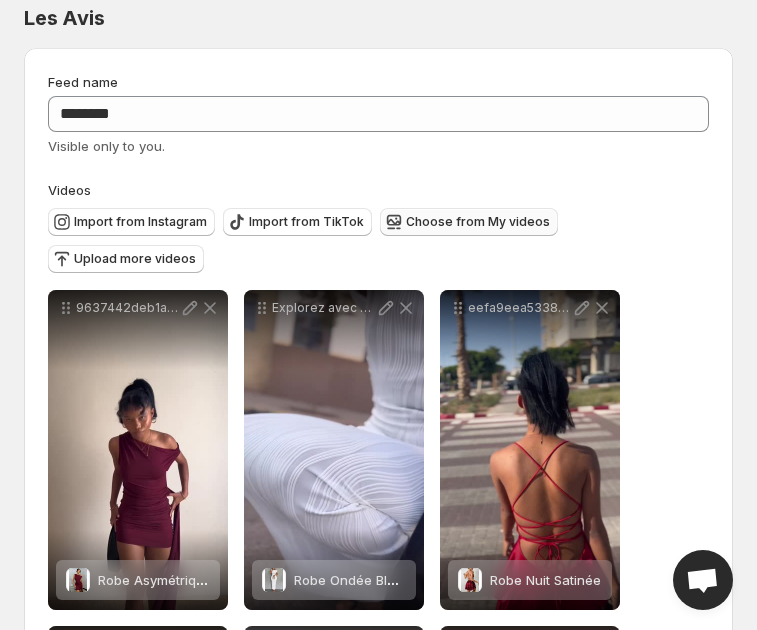 click on "Choose from My videos" at bounding box center (478, 222) 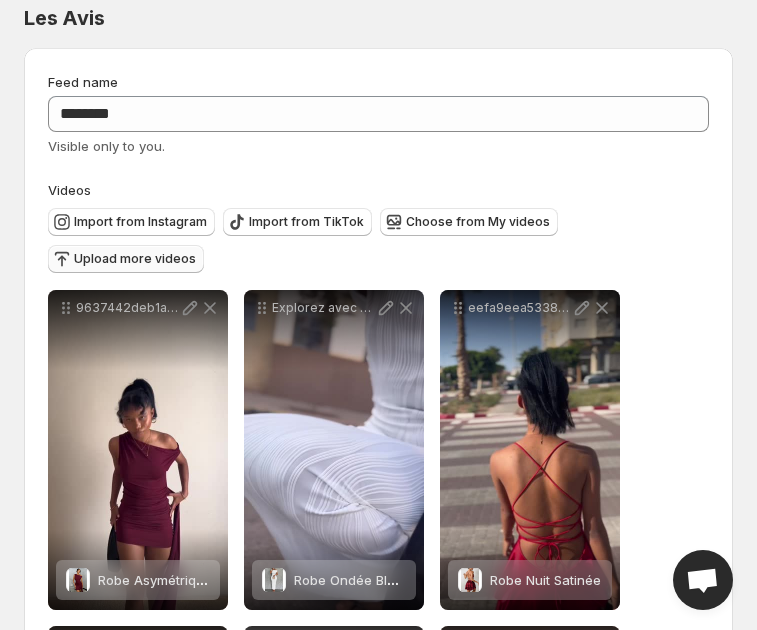 click on "Upload more videos" at bounding box center [135, 259] 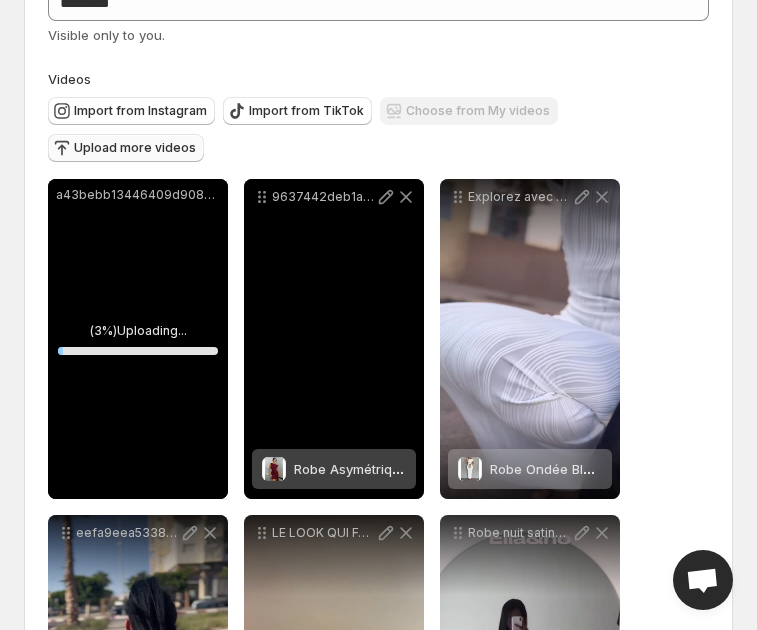 scroll, scrollTop: 164, scrollLeft: 0, axis: vertical 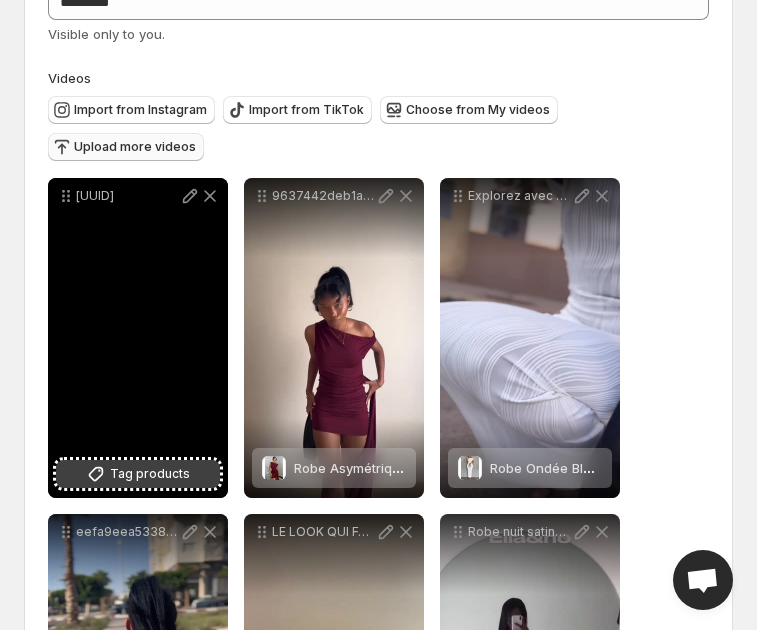 click on "Tag products" at bounding box center [150, 474] 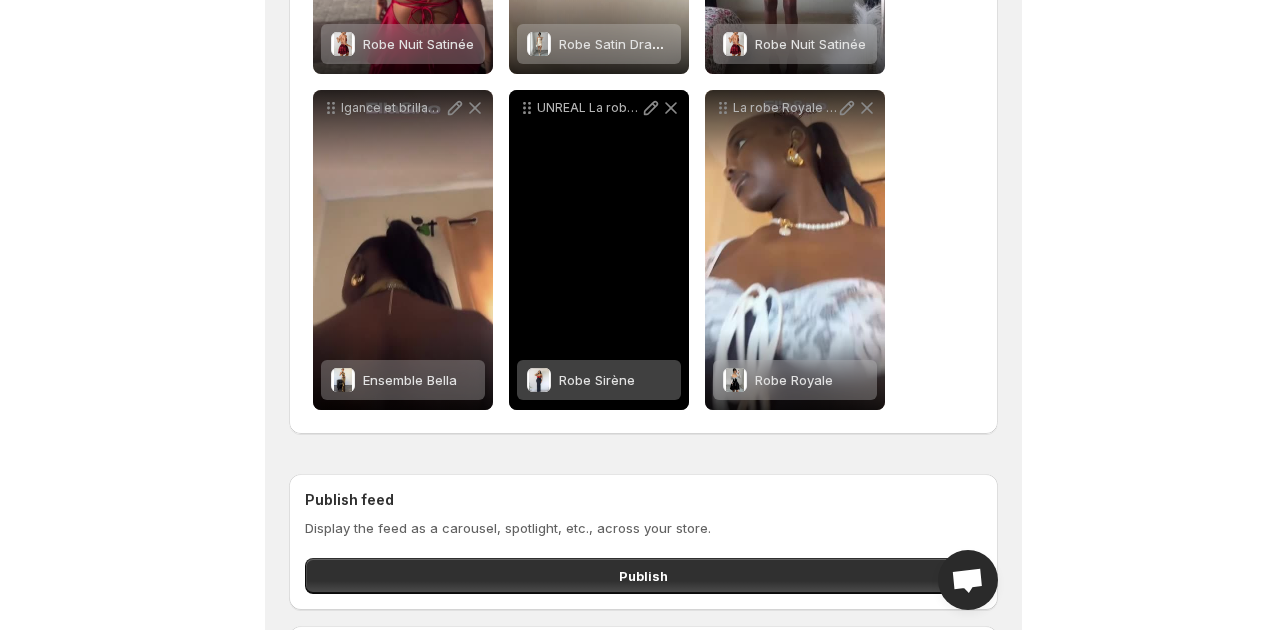 scroll, scrollTop: 0, scrollLeft: 0, axis: both 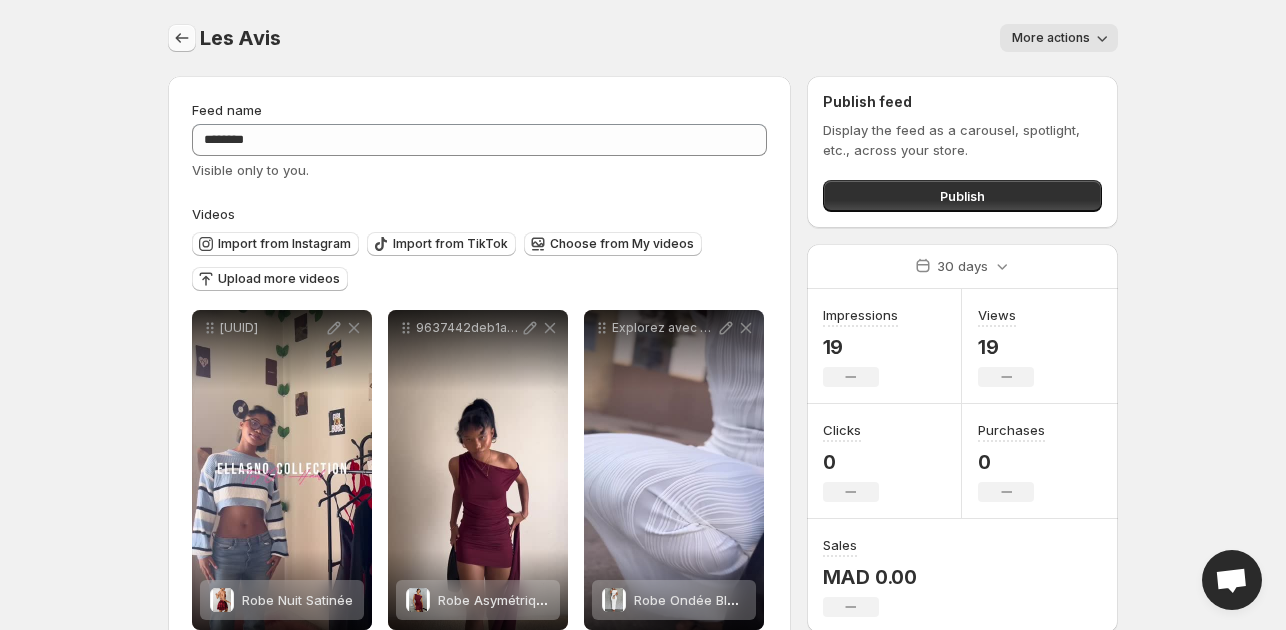 click 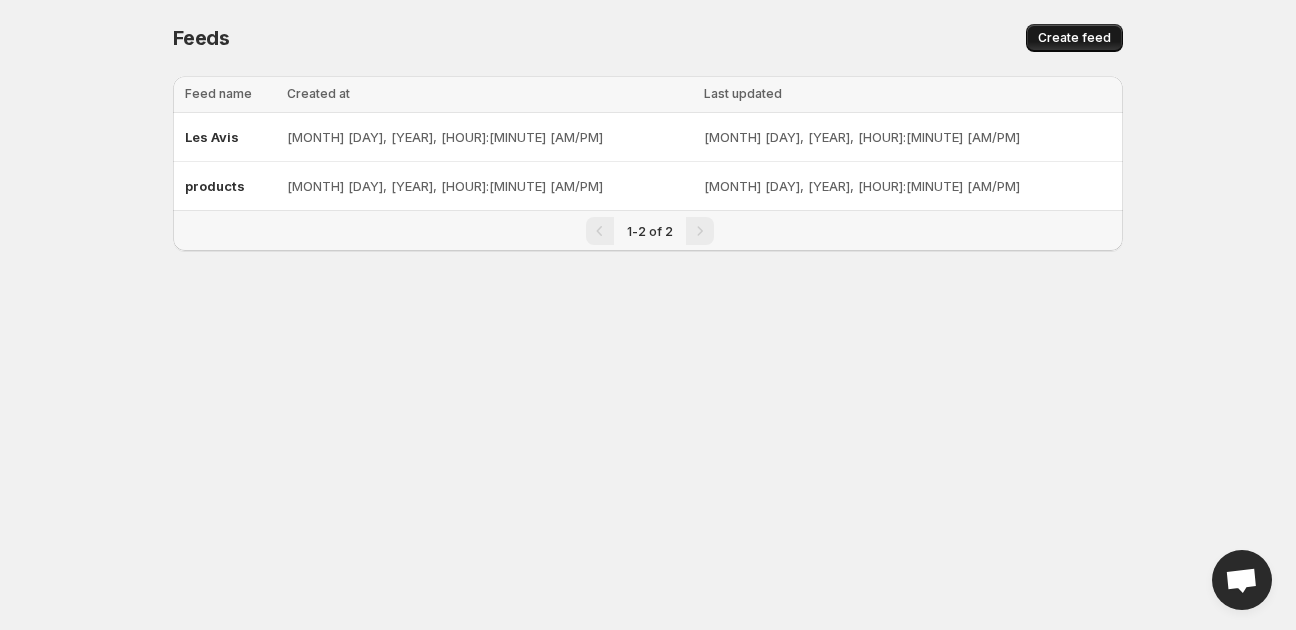 click on "Create feed" at bounding box center [1074, 38] 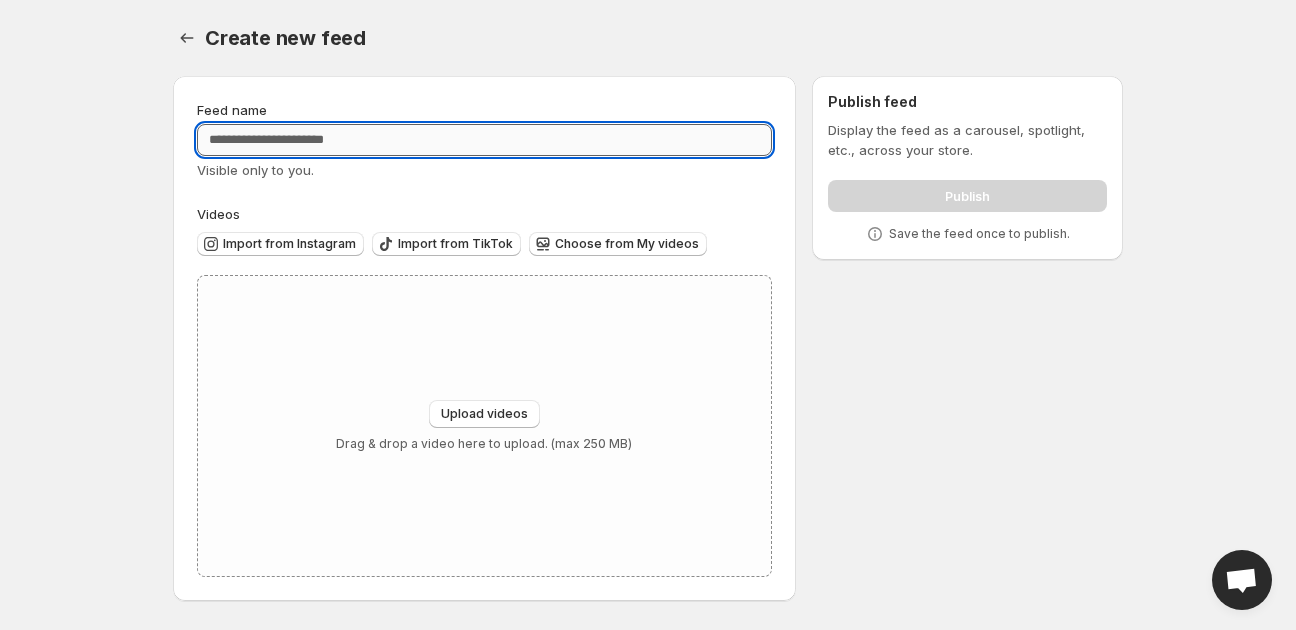 click on "Feed name" at bounding box center (484, 140) 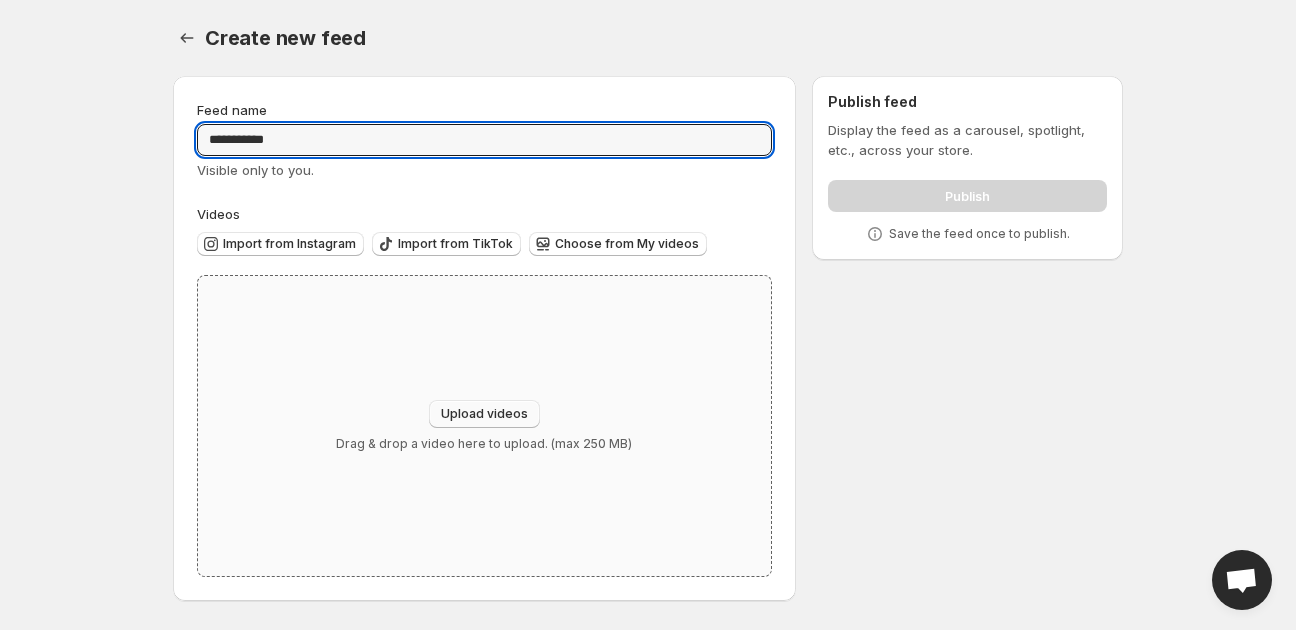 type on "**********" 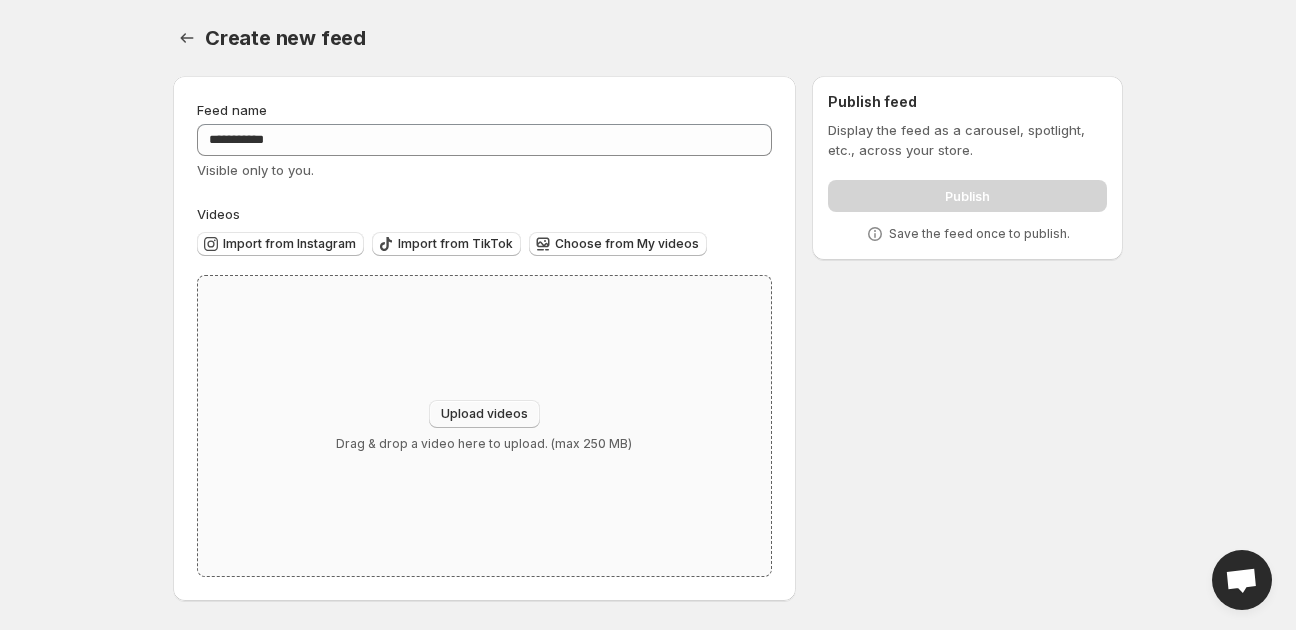 type on "**********" 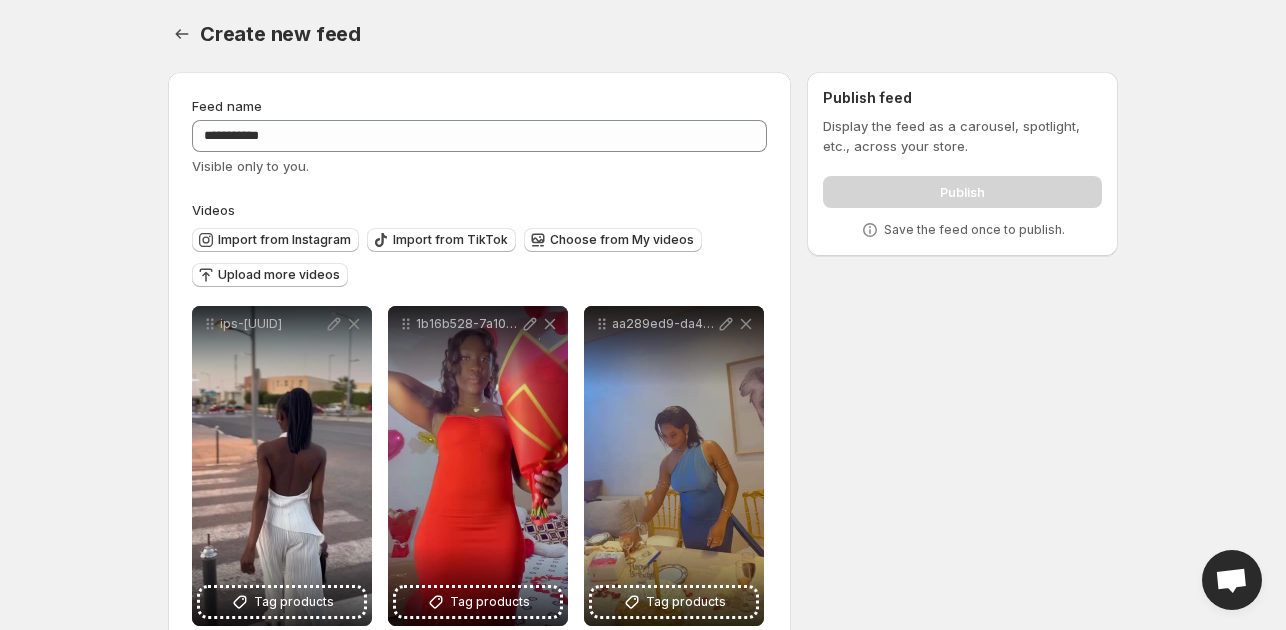 scroll, scrollTop: 0, scrollLeft: 0, axis: both 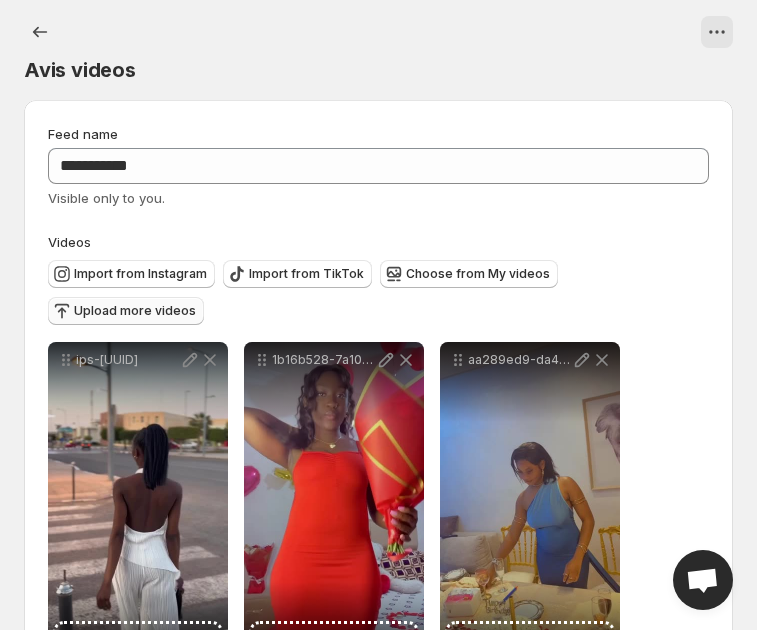 click on "Upload more videos" at bounding box center (135, 311) 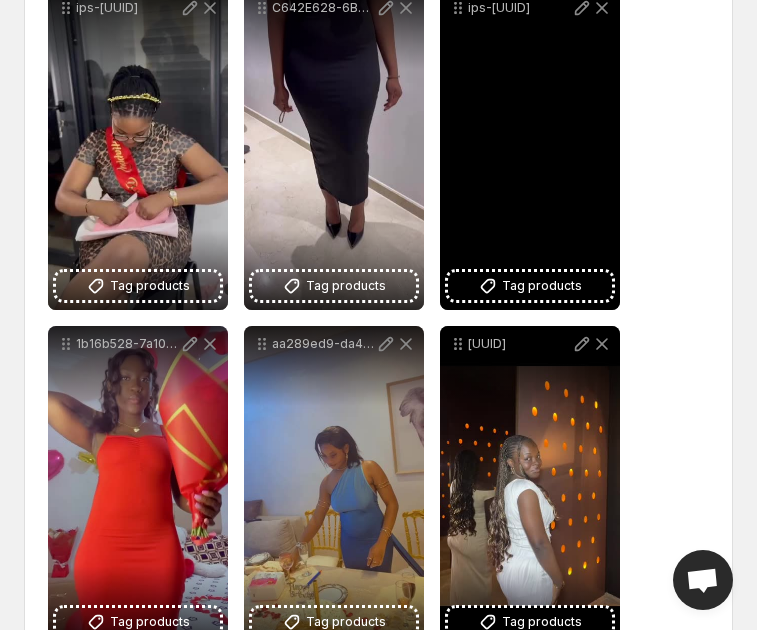 scroll, scrollTop: 351, scrollLeft: 0, axis: vertical 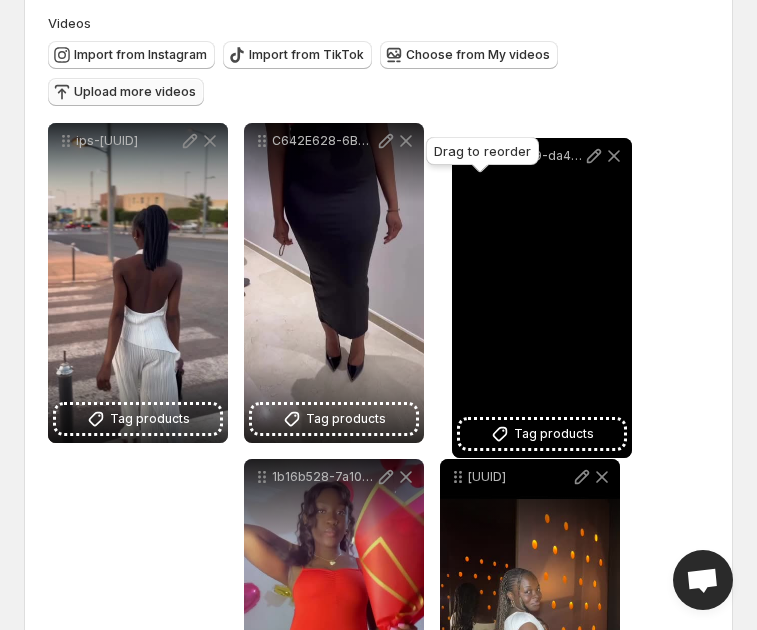 drag, startPoint x: 268, startPoint y: 318, endPoint x: 476, endPoint y: 129, distance: 281.0427 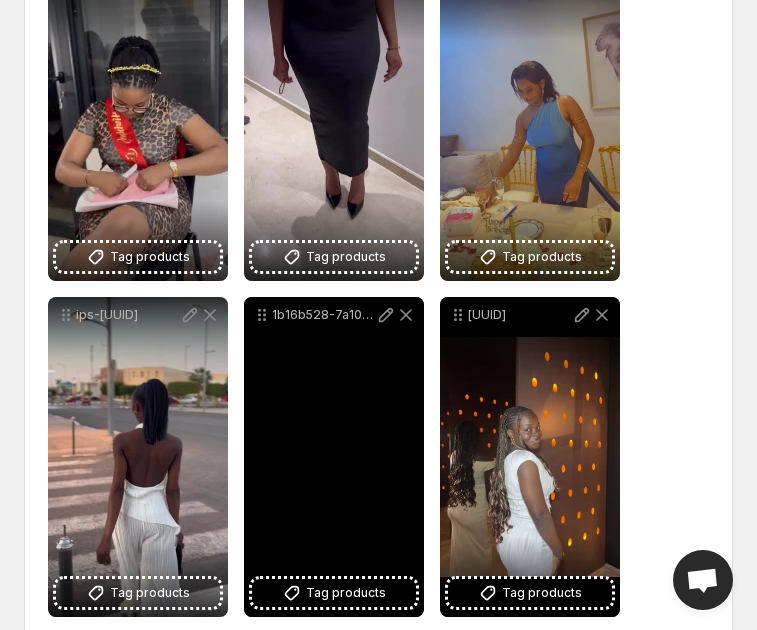 scroll, scrollTop: 382, scrollLeft: 0, axis: vertical 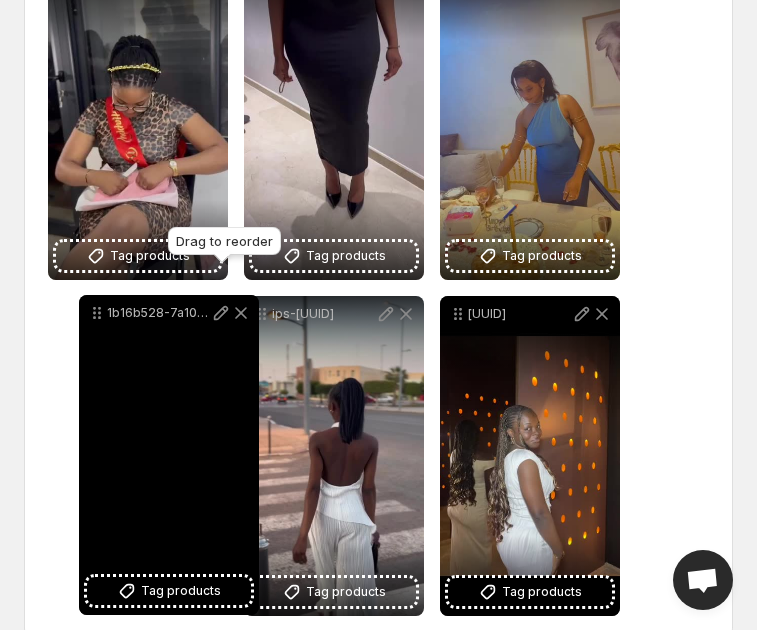 drag, startPoint x: 264, startPoint y: 279, endPoint x: 100, endPoint y: 278, distance: 164.00305 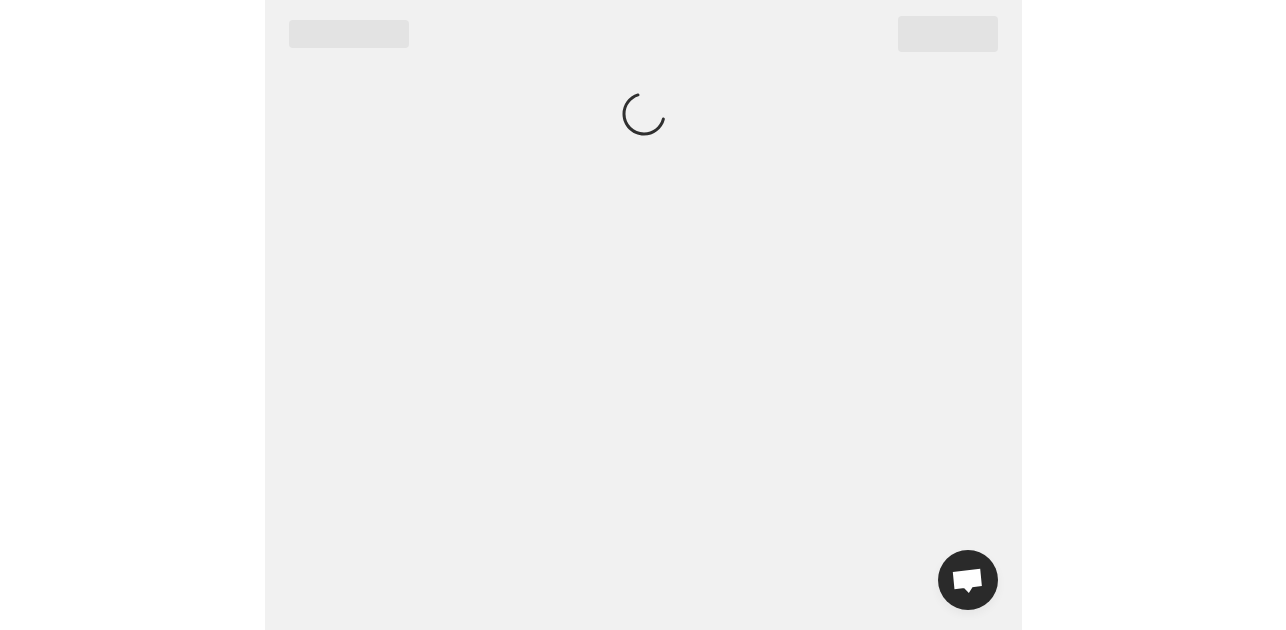 scroll, scrollTop: 0, scrollLeft: 0, axis: both 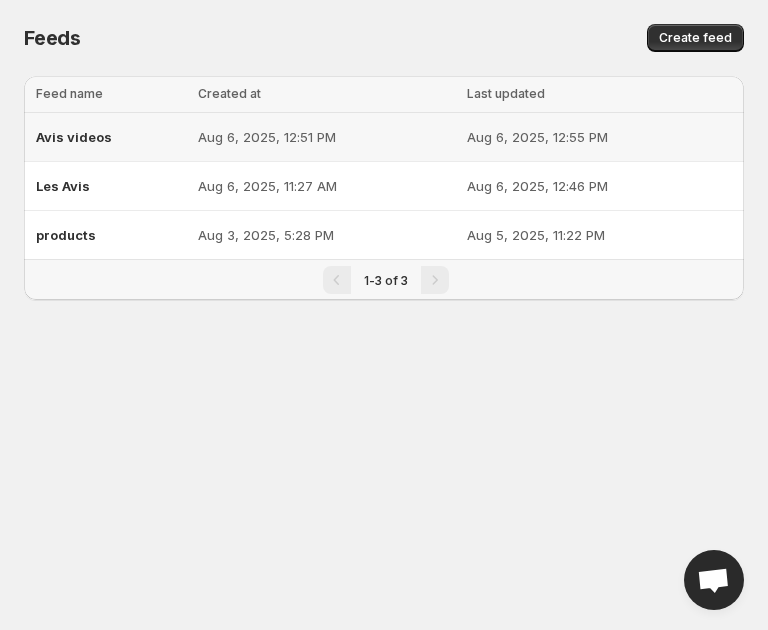 click on "Aug 6, 2025, 12:55 PM" at bounding box center (602, 137) 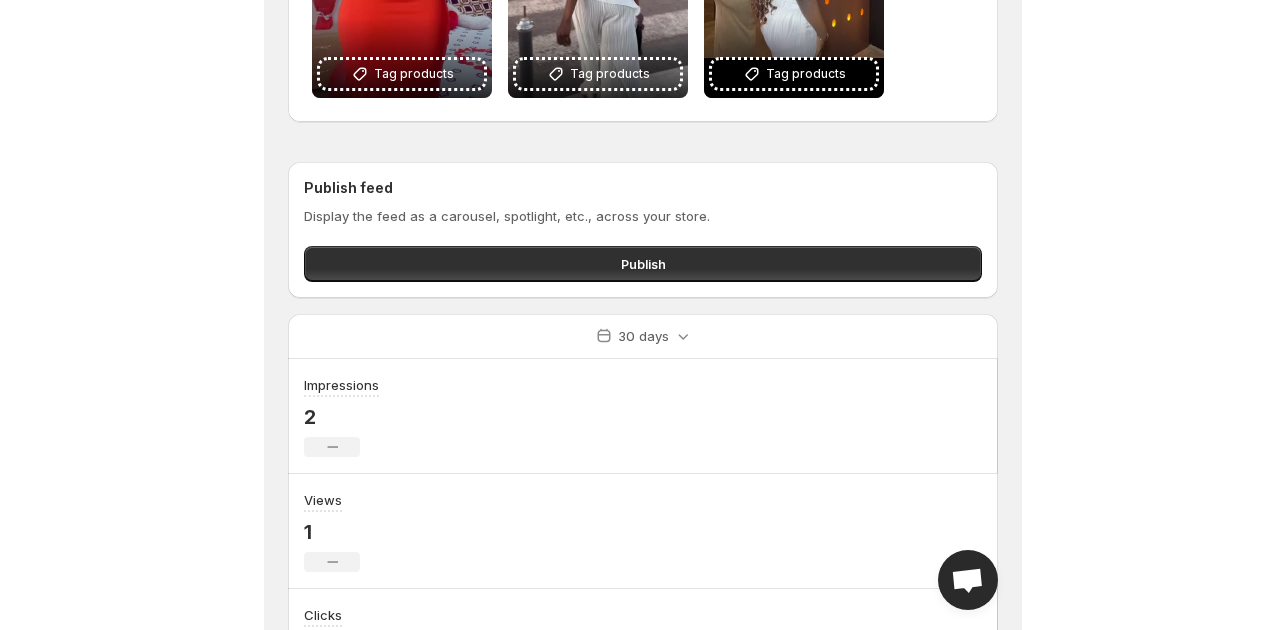 scroll, scrollTop: 0, scrollLeft: 0, axis: both 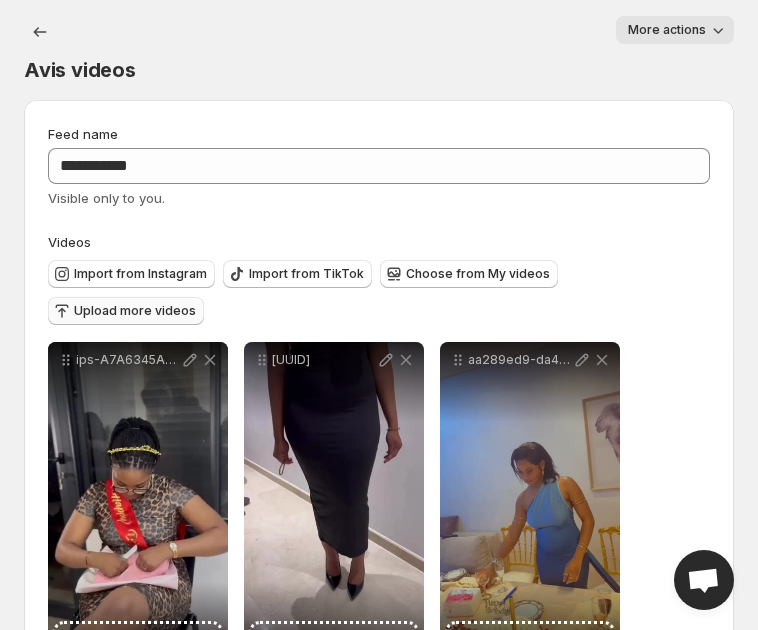 click on "Upload more videos" at bounding box center (135, 311) 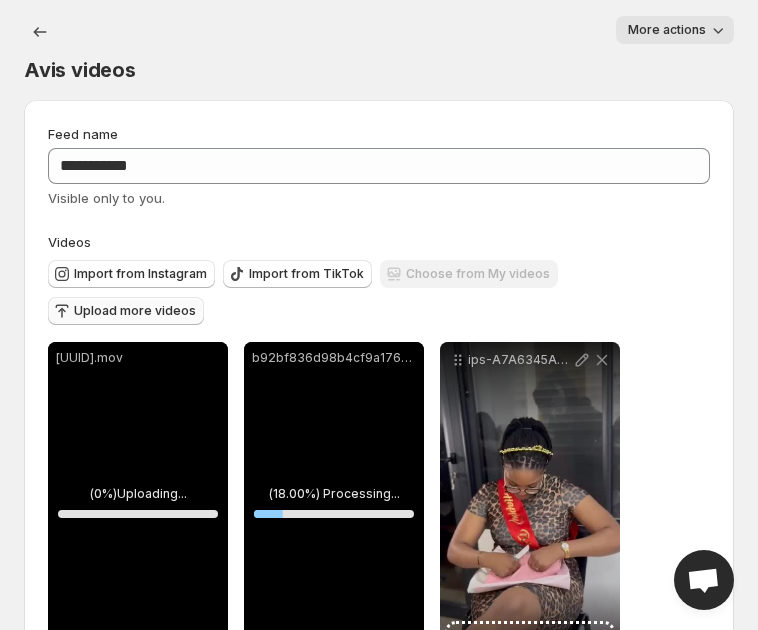 drag, startPoint x: 732, startPoint y: 453, endPoint x: 649, endPoint y: 239, distance: 229.53214 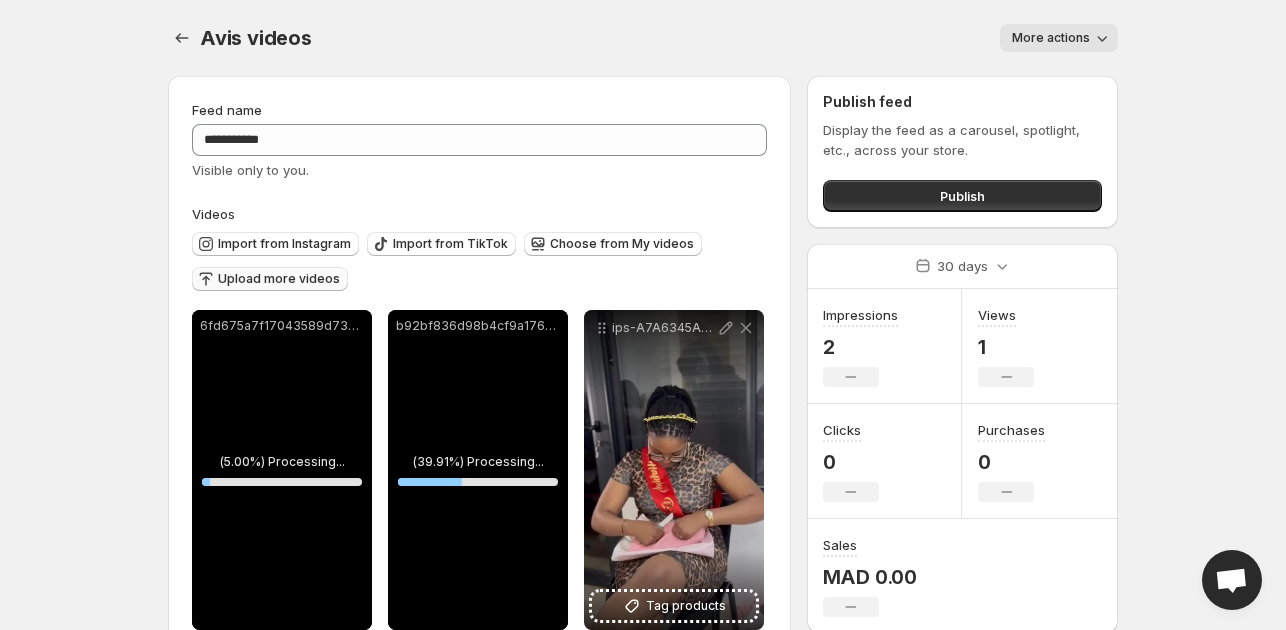 click on "Upload more videos" at bounding box center [279, 279] 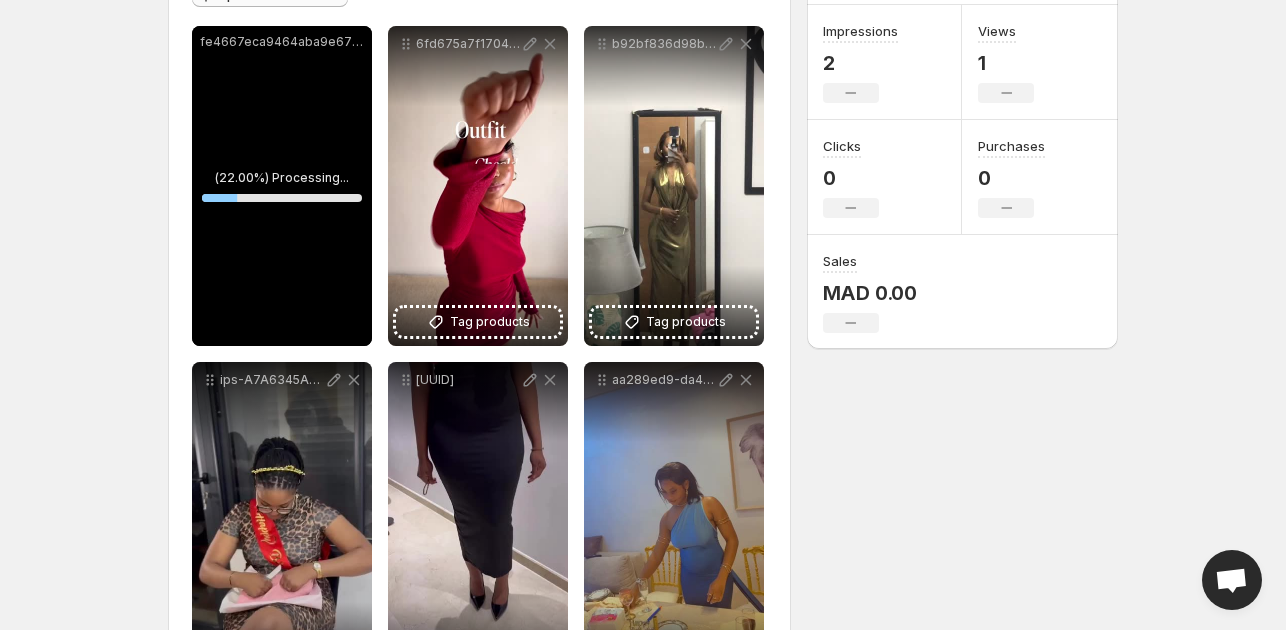 scroll, scrollTop: 289, scrollLeft: 0, axis: vertical 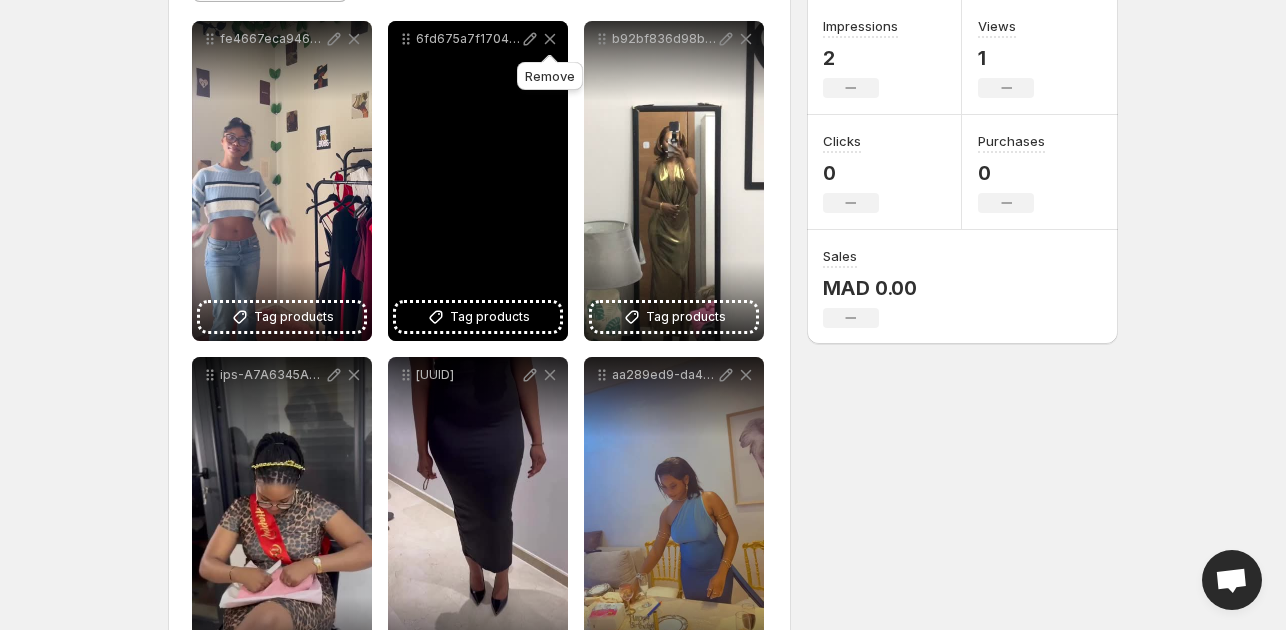 drag, startPoint x: 548, startPoint y: 40, endPoint x: 518, endPoint y: 45, distance: 30.413813 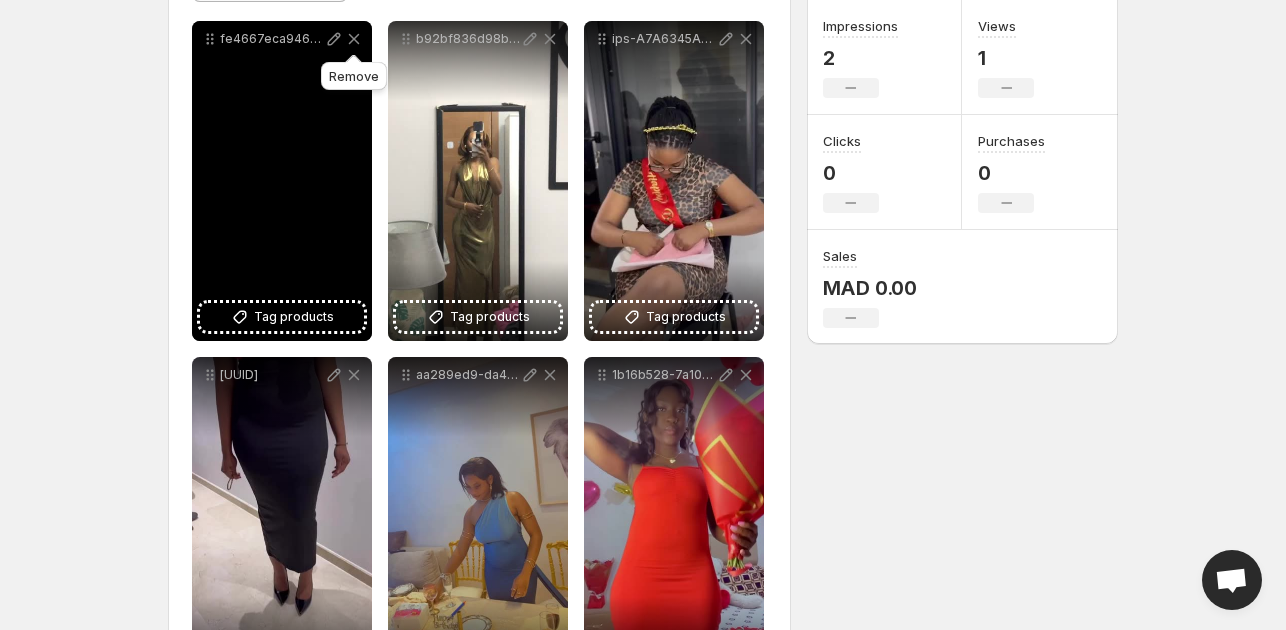 drag, startPoint x: 356, startPoint y: 40, endPoint x: 384, endPoint y: 196, distance: 158.4929 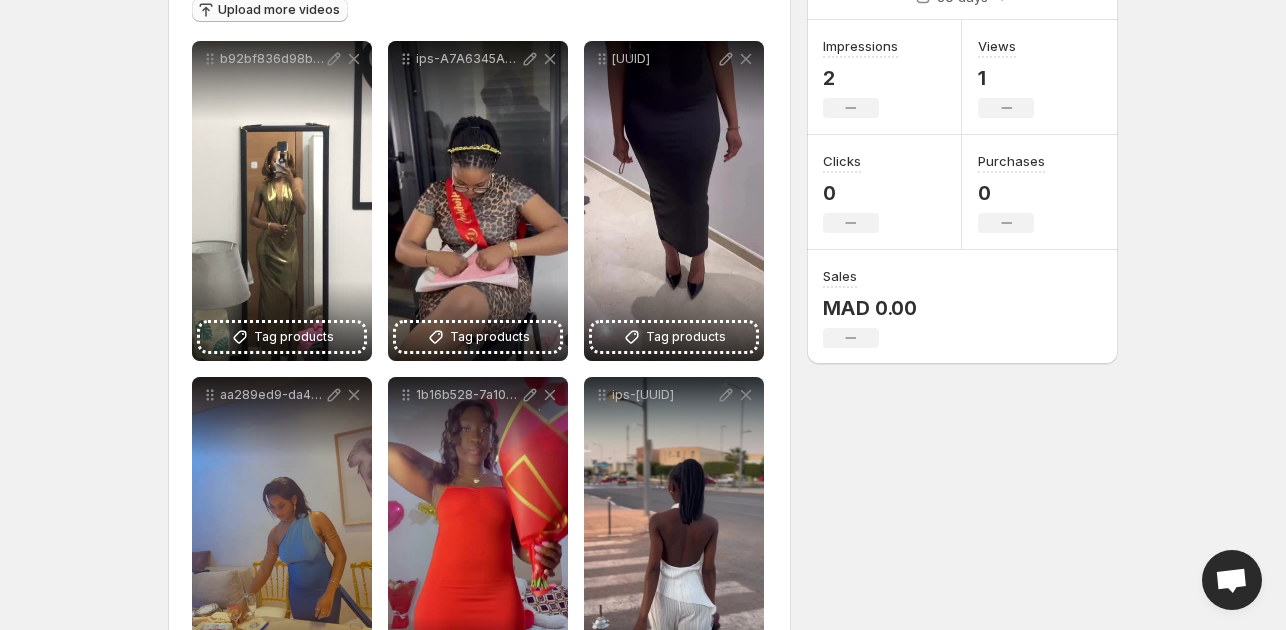 scroll, scrollTop: 0, scrollLeft: 0, axis: both 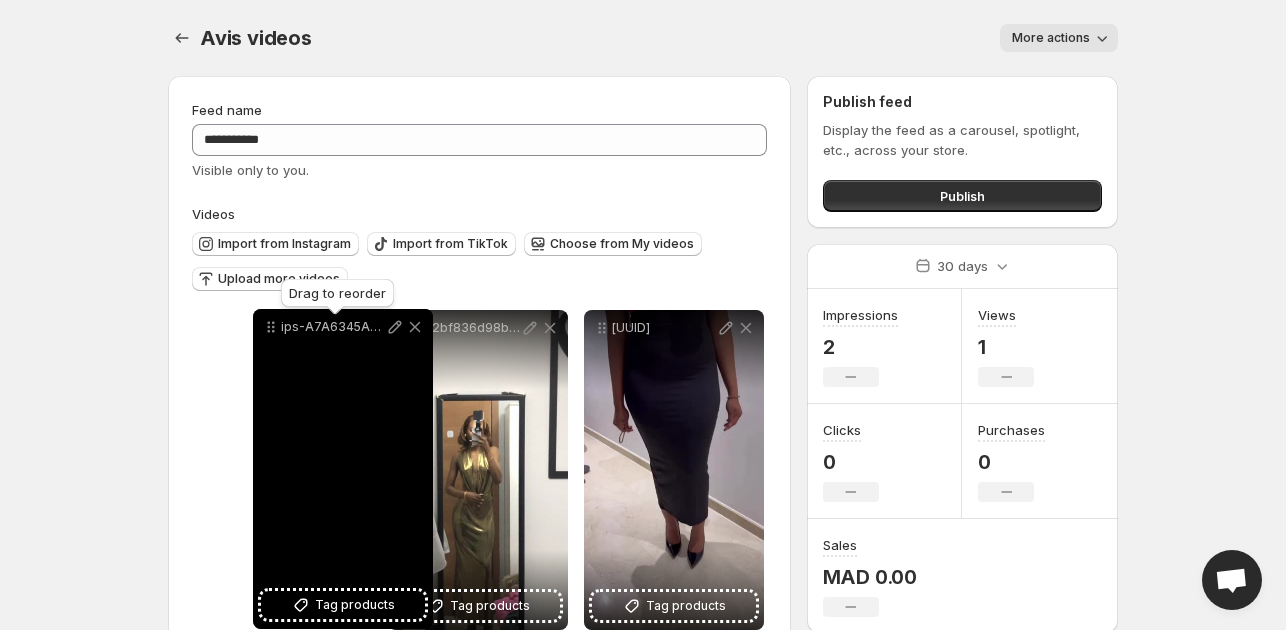 drag, startPoint x: 404, startPoint y: 323, endPoint x: 268, endPoint y: 322, distance: 136.00368 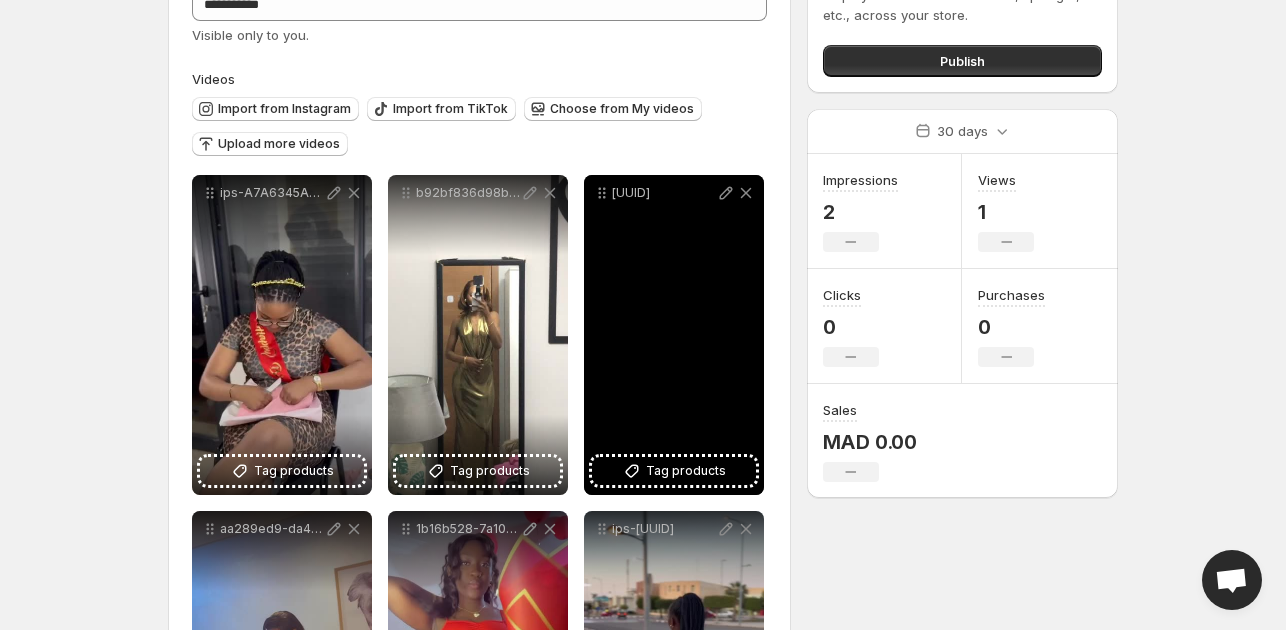 scroll, scrollTop: 136, scrollLeft: 0, axis: vertical 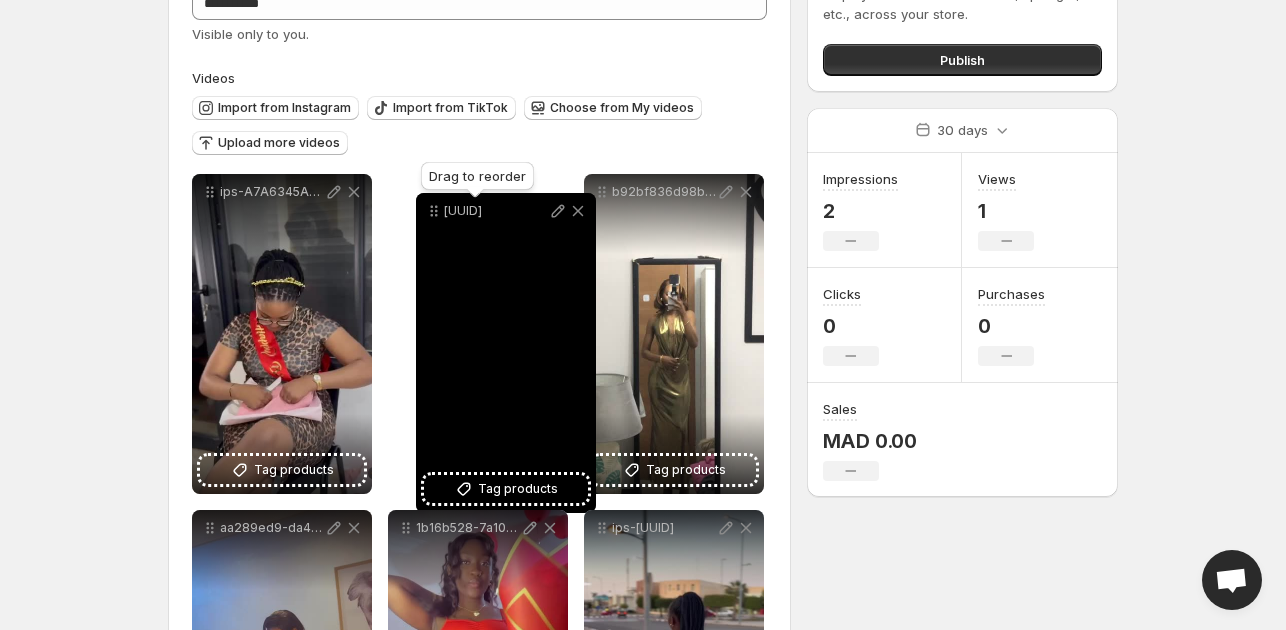 drag, startPoint x: 604, startPoint y: 189, endPoint x: 433, endPoint y: 208, distance: 172.05232 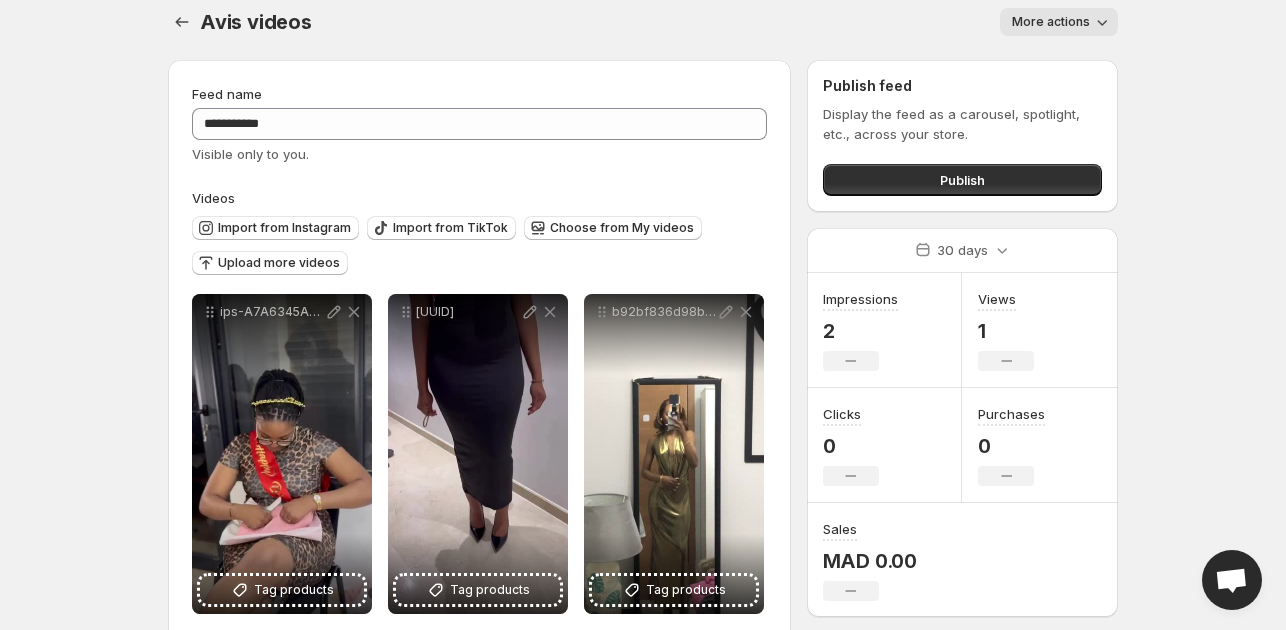 scroll, scrollTop: 0, scrollLeft: 0, axis: both 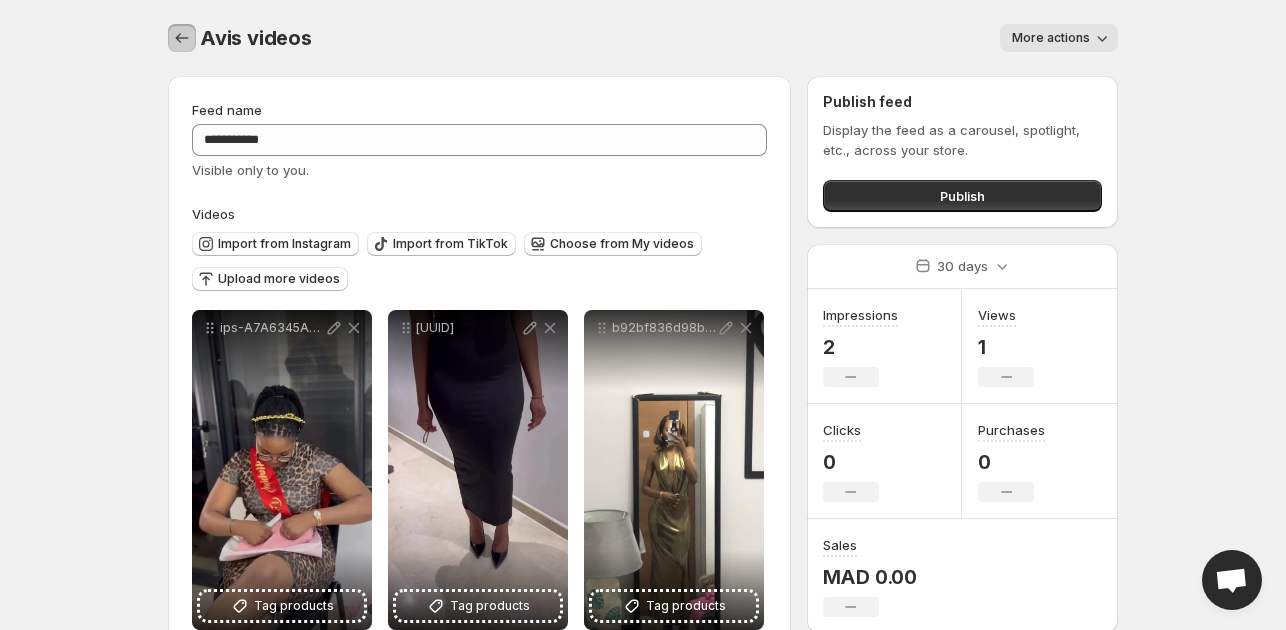click 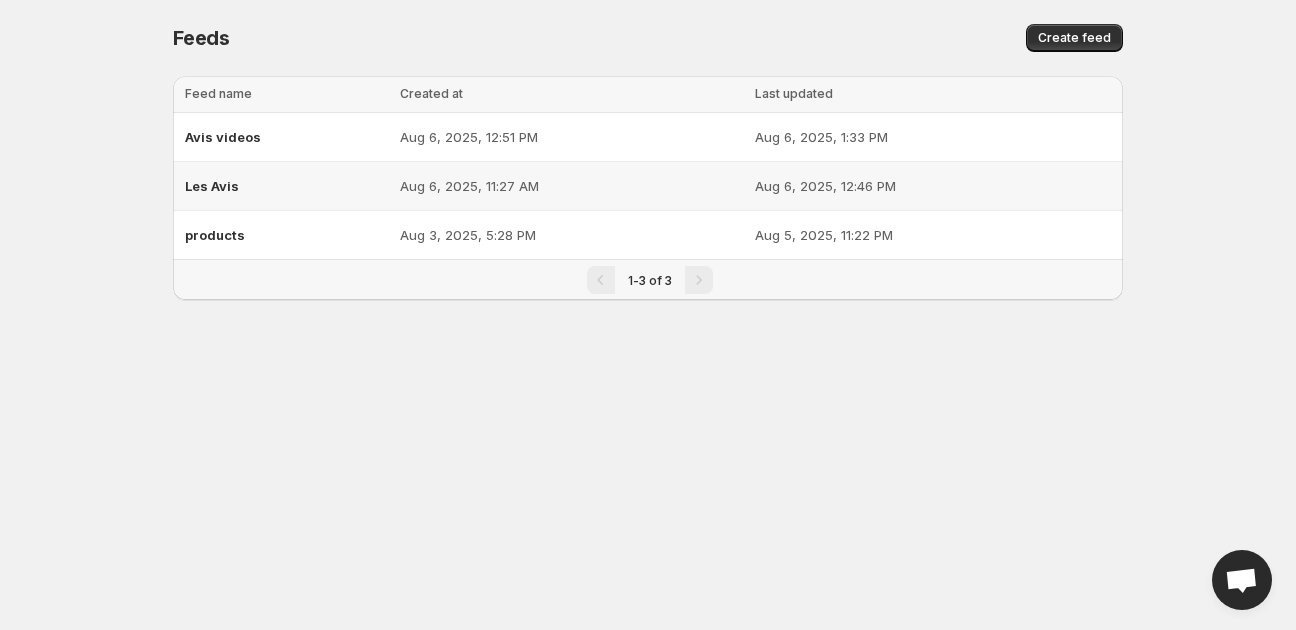 click on "Aug 6, 2025, 12:46 PM" at bounding box center (936, 186) 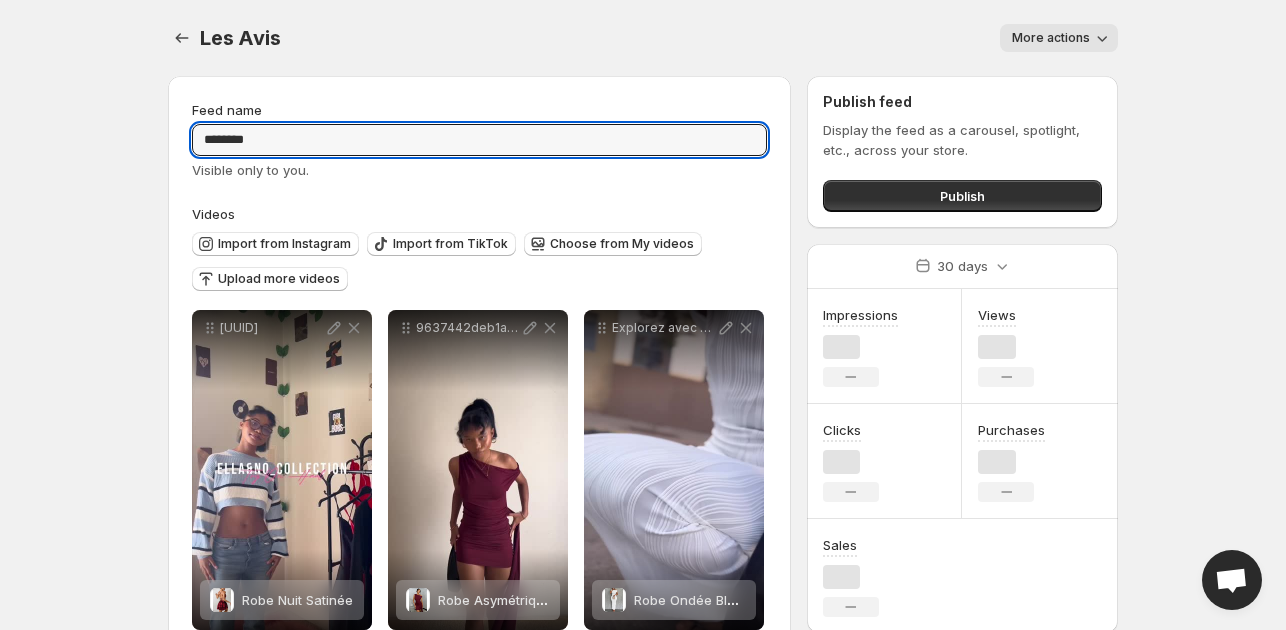 drag, startPoint x: 194, startPoint y: 133, endPoint x: 103, endPoint y: 151, distance: 92.76314 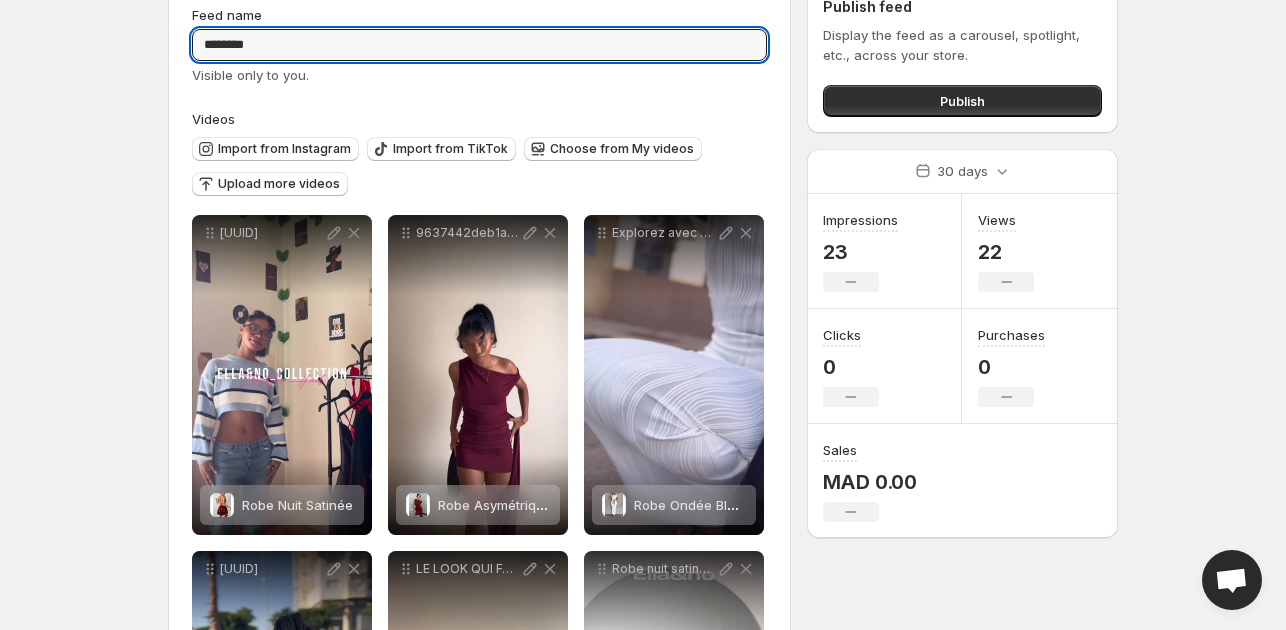 scroll, scrollTop: 56, scrollLeft: 0, axis: vertical 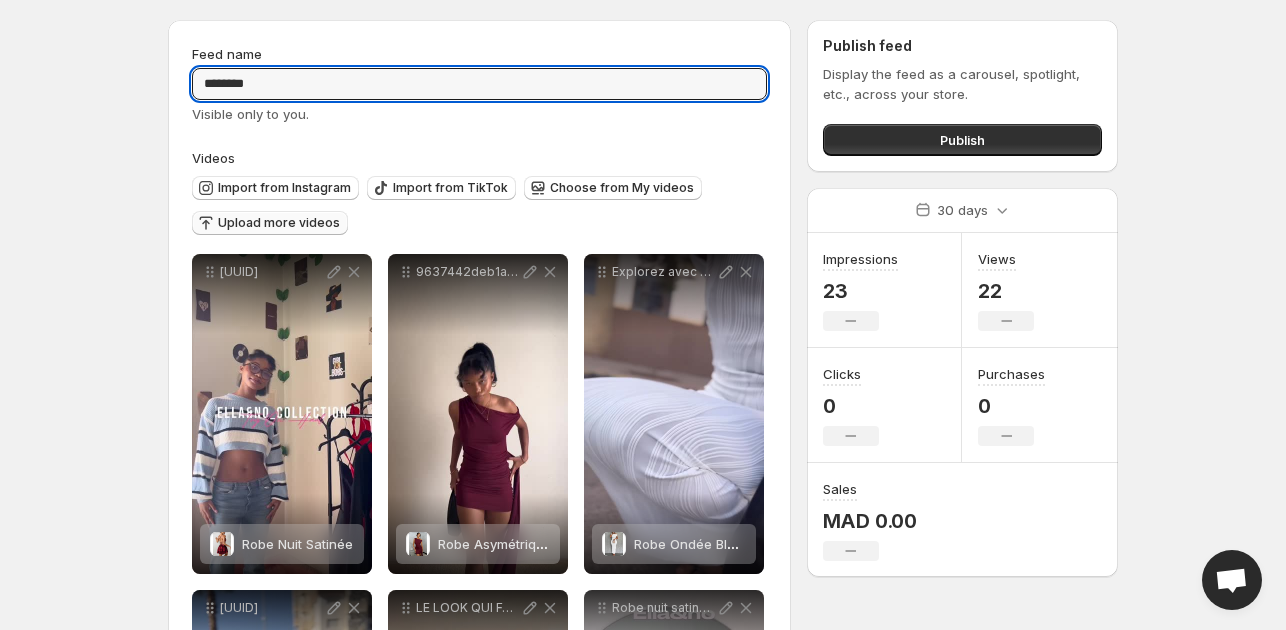 click on "Upload more videos" at bounding box center (279, 223) 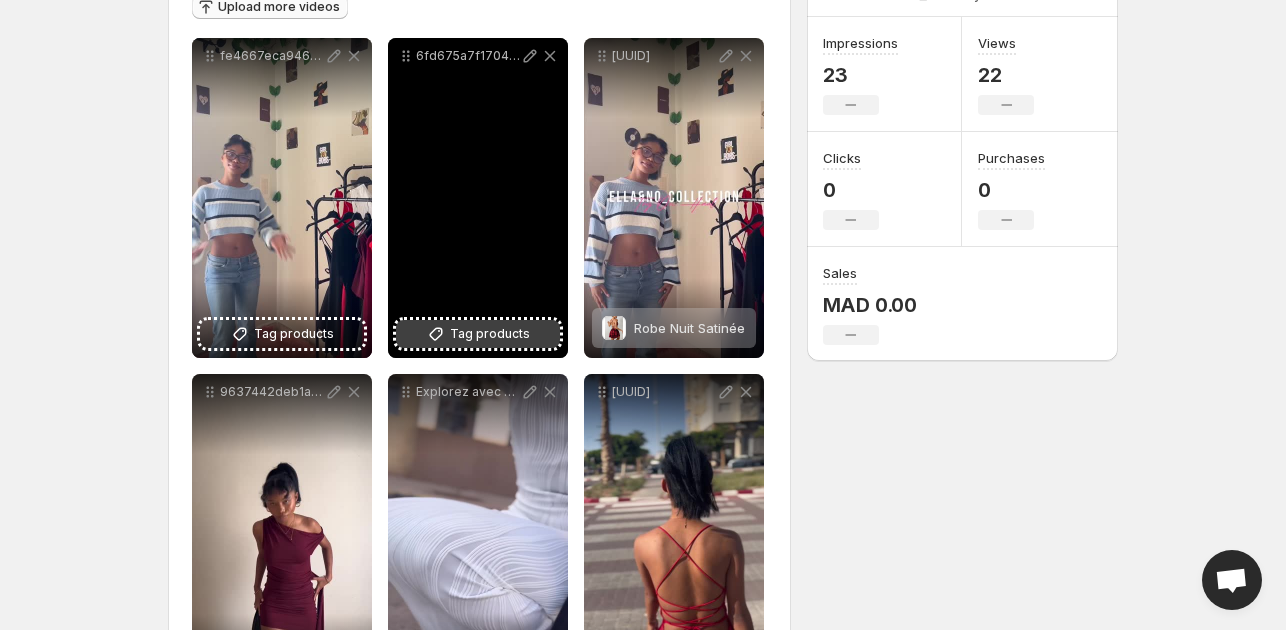 scroll, scrollTop: 273, scrollLeft: 0, axis: vertical 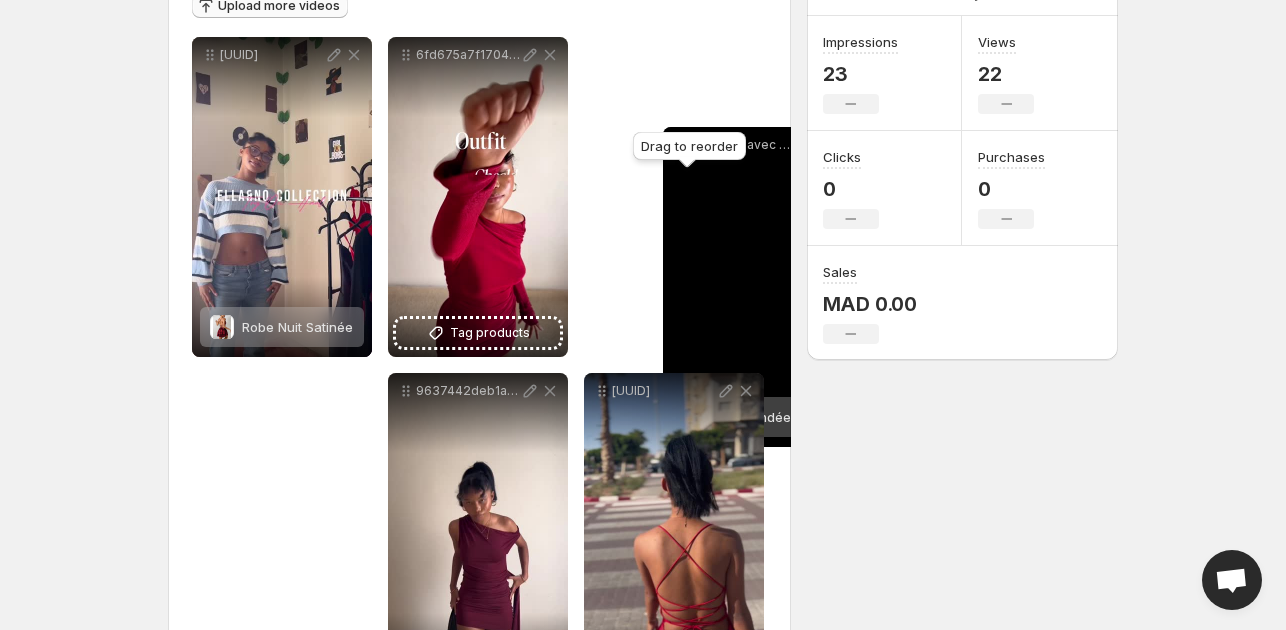 drag, startPoint x: 410, startPoint y: 392, endPoint x: 685, endPoint y: 147, distance: 368.30695 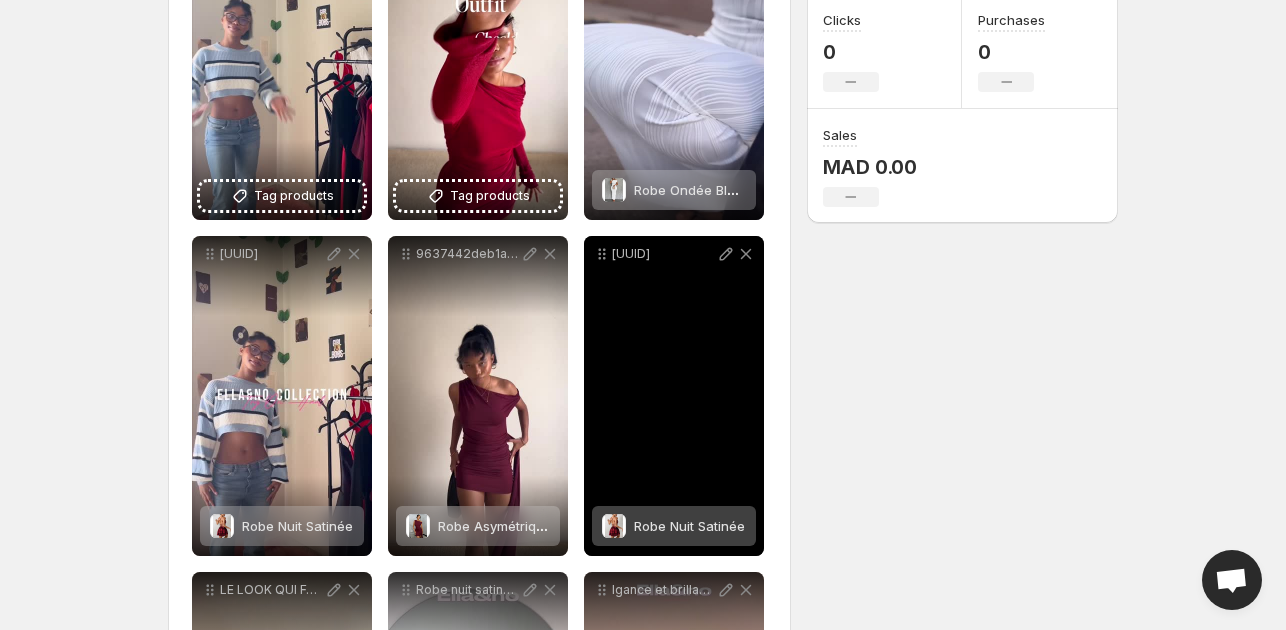 scroll, scrollTop: 430, scrollLeft: 0, axis: vertical 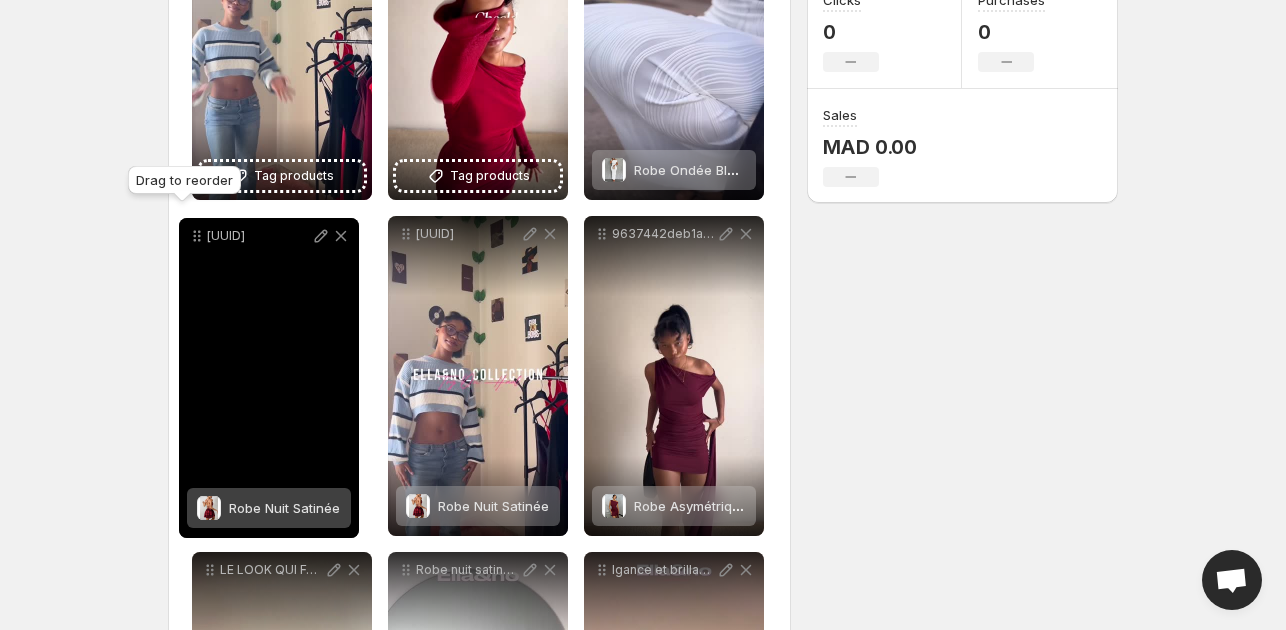 drag, startPoint x: 600, startPoint y: 235, endPoint x: 199, endPoint y: 238, distance: 401.01123 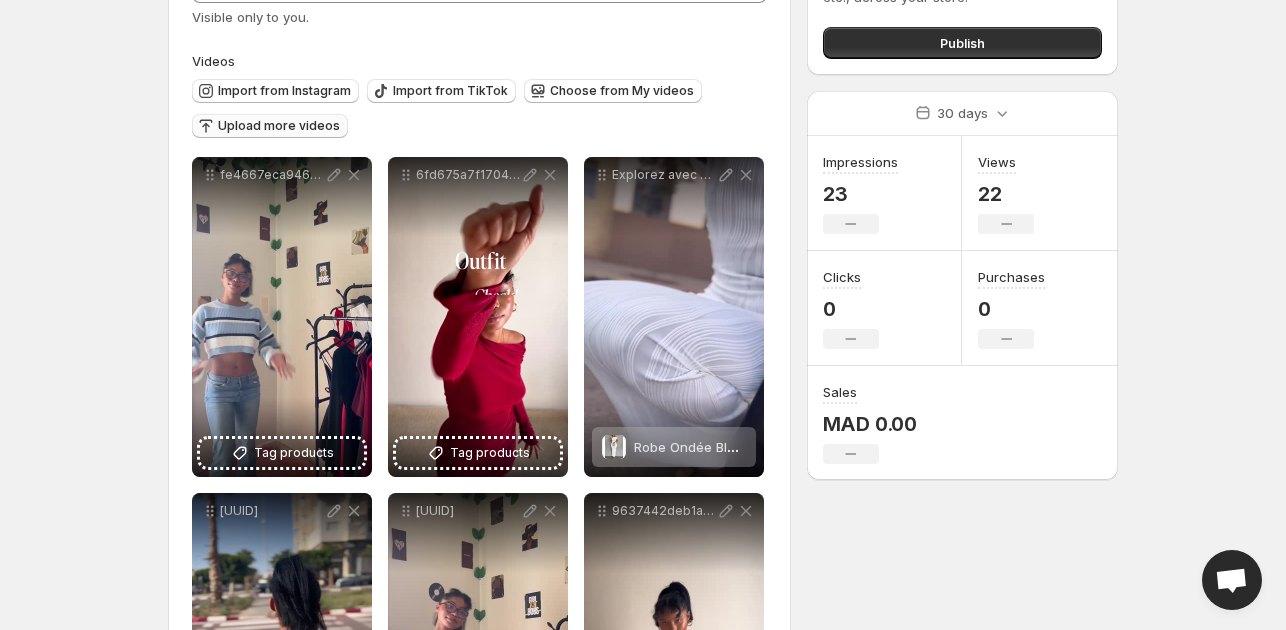 scroll, scrollTop: 0, scrollLeft: 0, axis: both 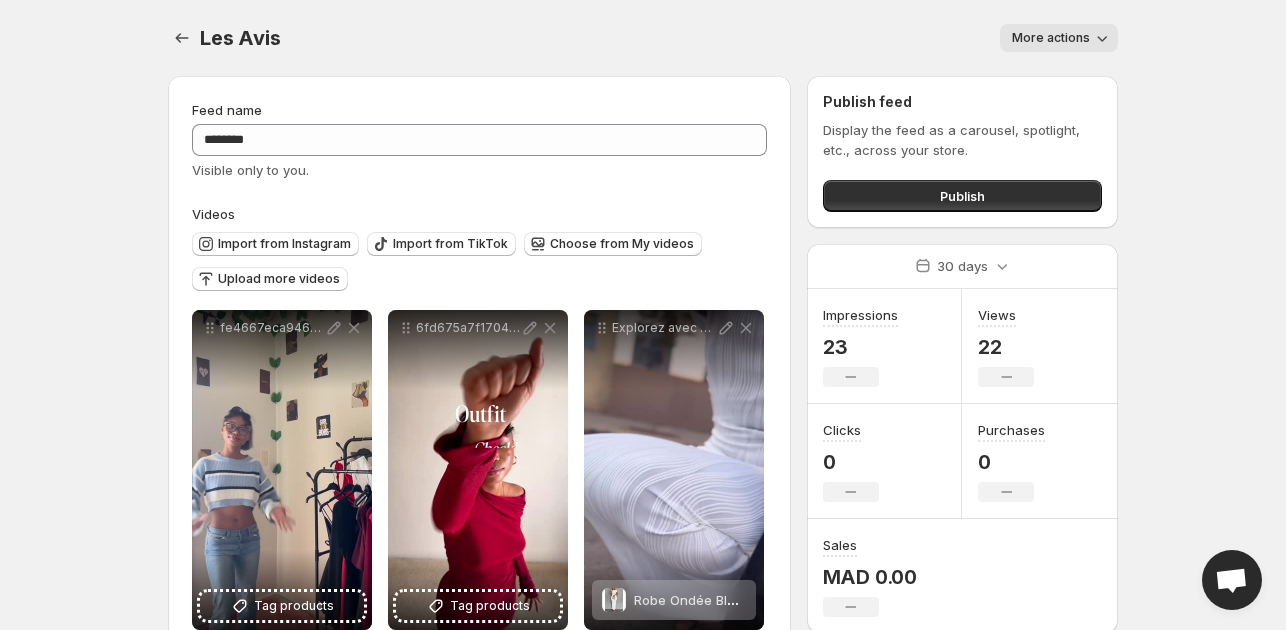 click on "**********" at bounding box center [643, 315] 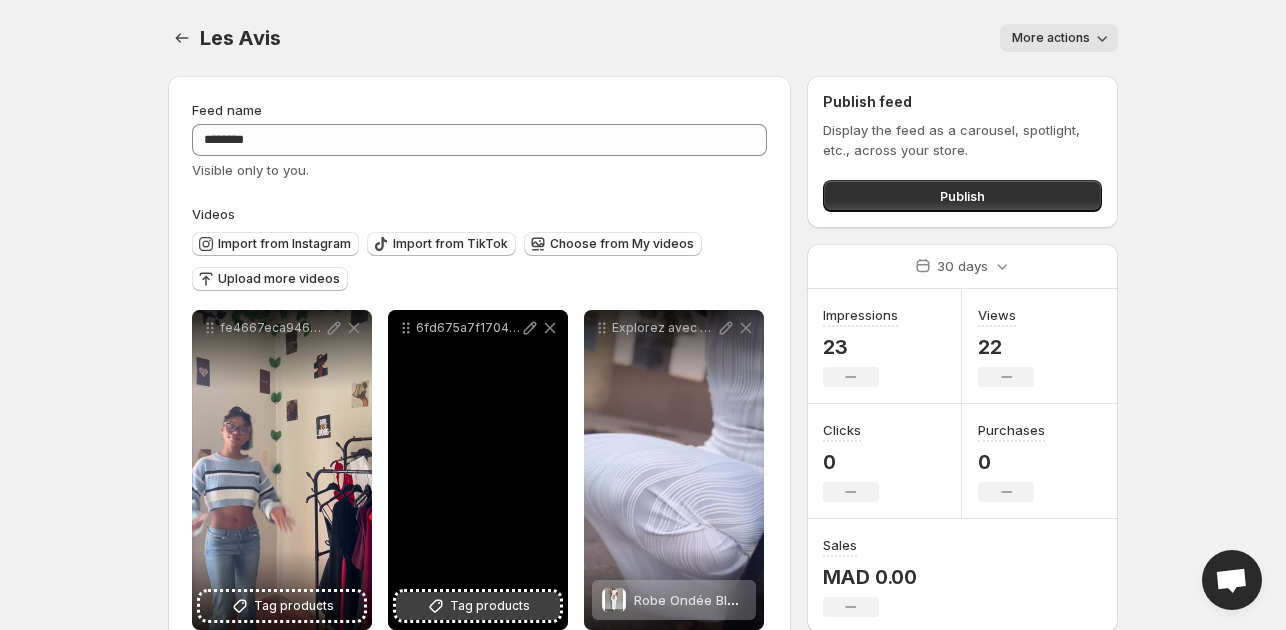 click on "Tag products" at bounding box center (490, 606) 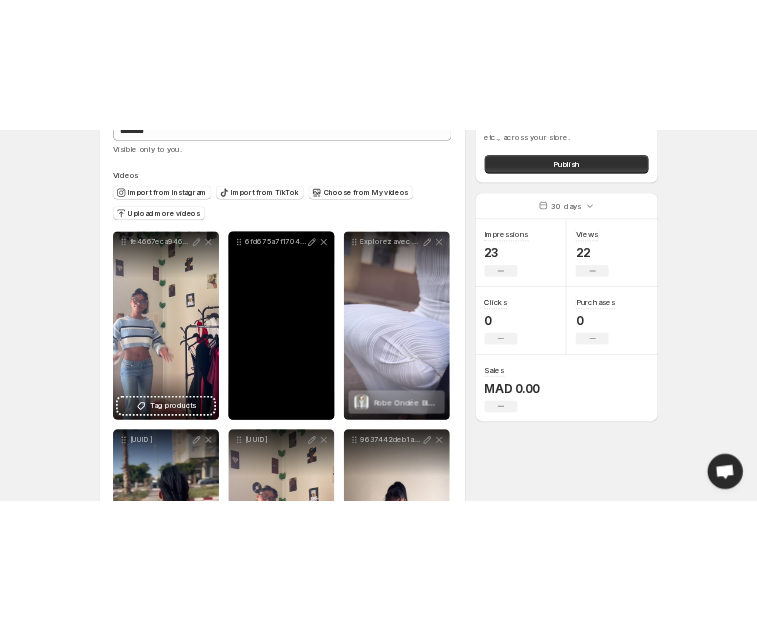 scroll, scrollTop: 140, scrollLeft: 0, axis: vertical 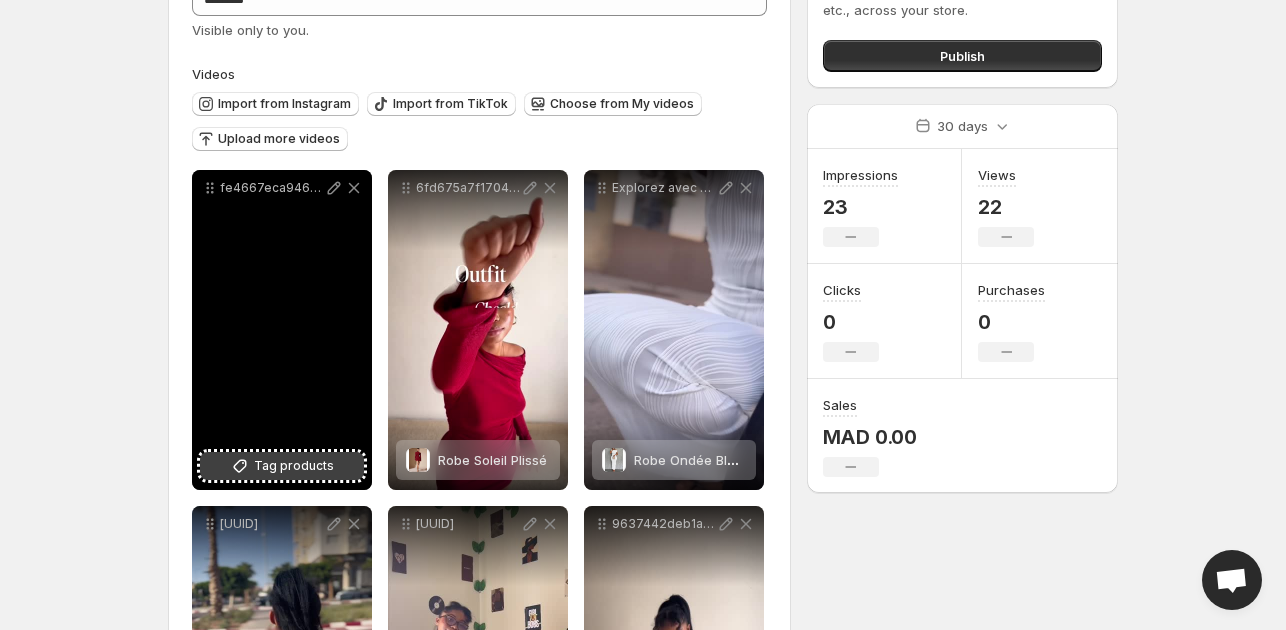 click on "Tag products" at bounding box center [294, 466] 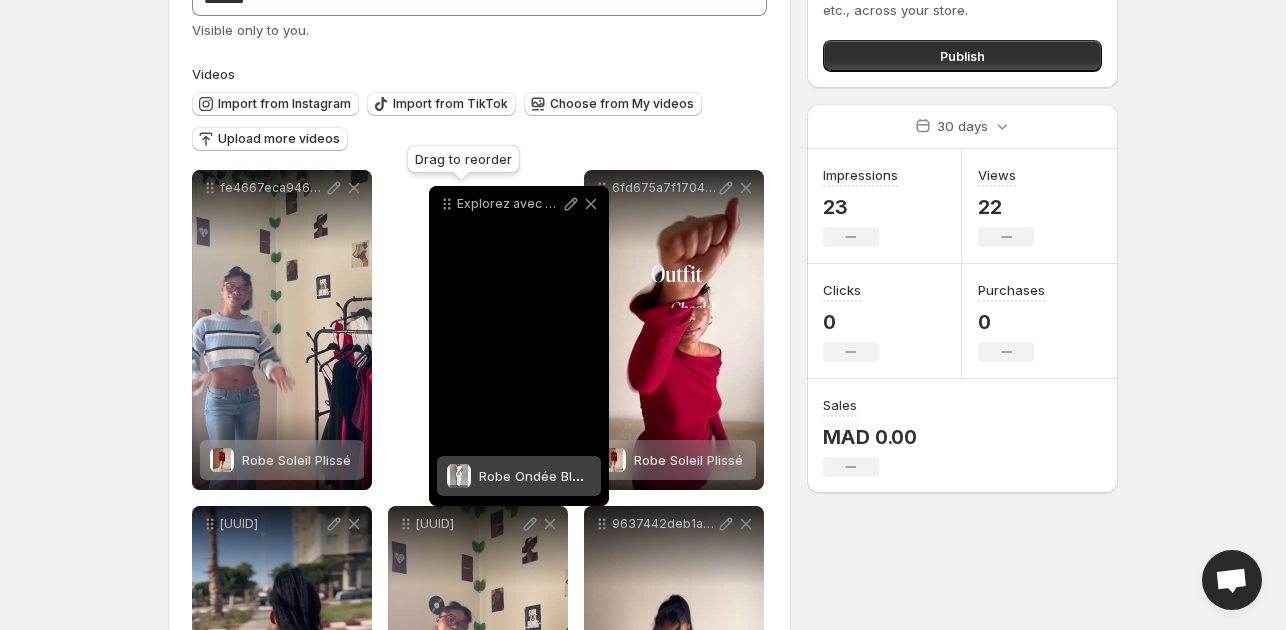 drag, startPoint x: 604, startPoint y: 190, endPoint x: 446, endPoint y: 206, distance: 158.80806 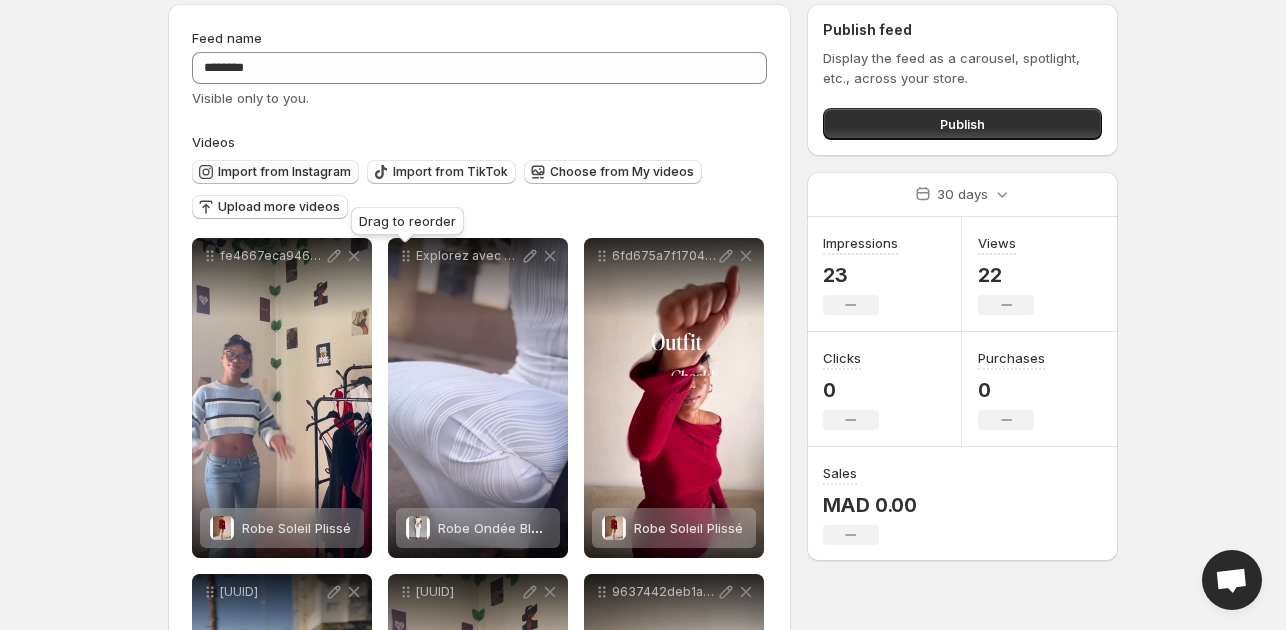 scroll, scrollTop: 74, scrollLeft: 0, axis: vertical 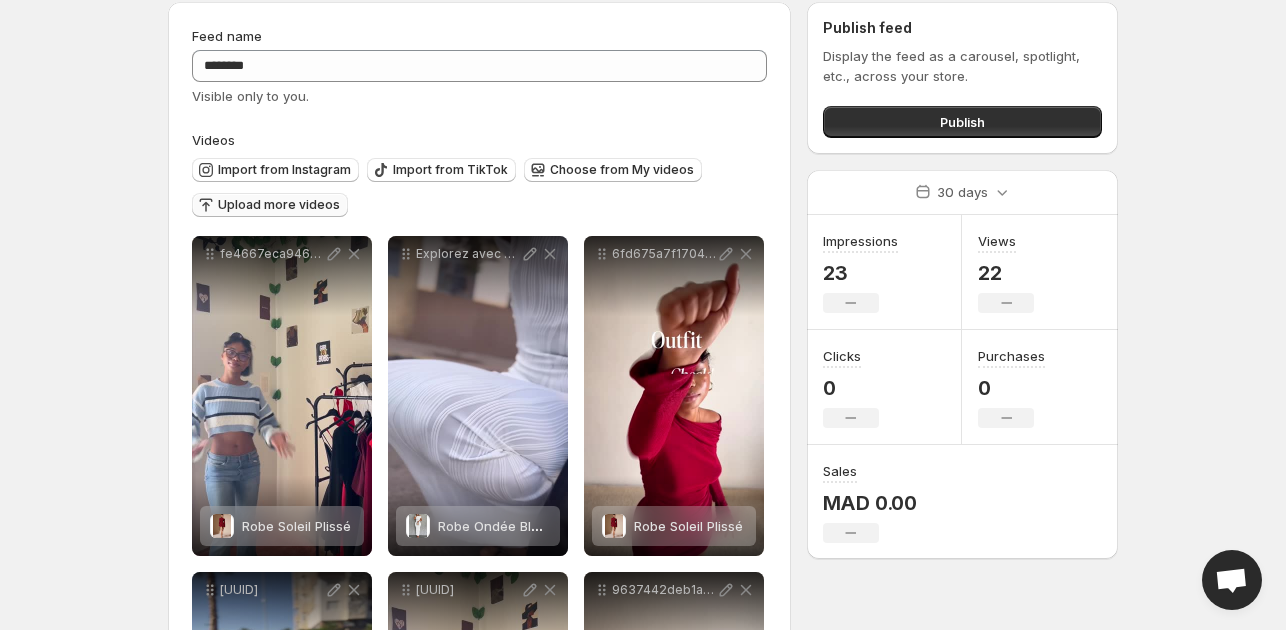 click on "Upload more videos" at bounding box center [279, 205] 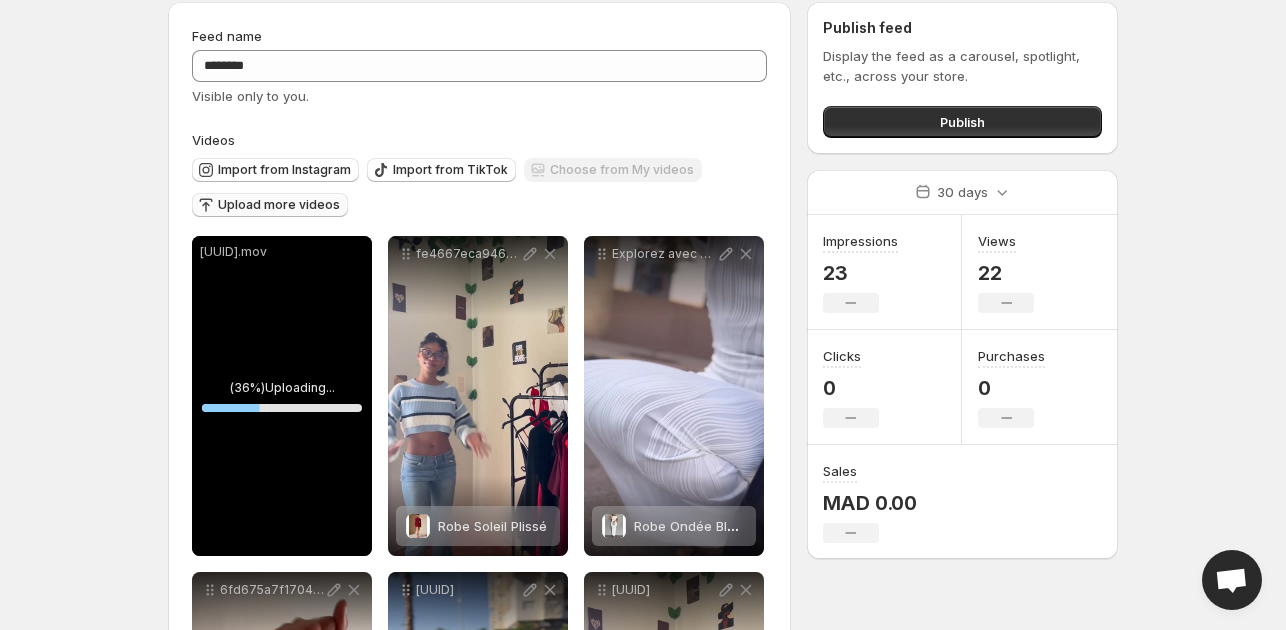 drag, startPoint x: 357, startPoint y: 266, endPoint x: 361, endPoint y: 251, distance: 15.524175 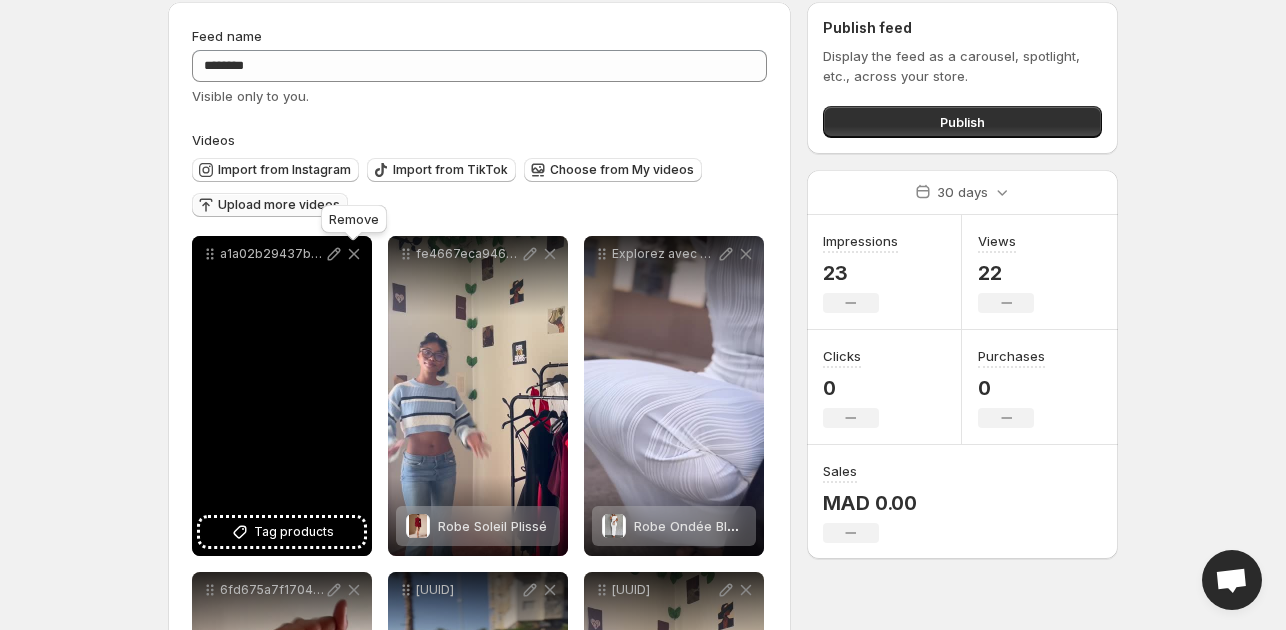 click 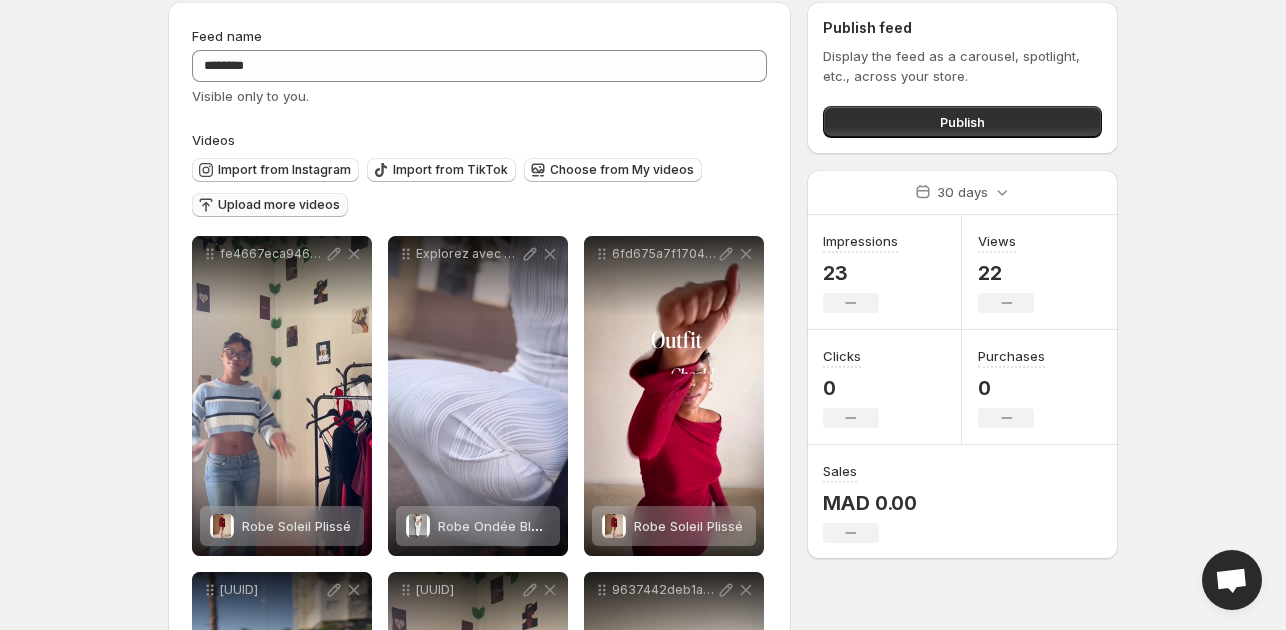 click on "Upload more videos" at bounding box center [270, 205] 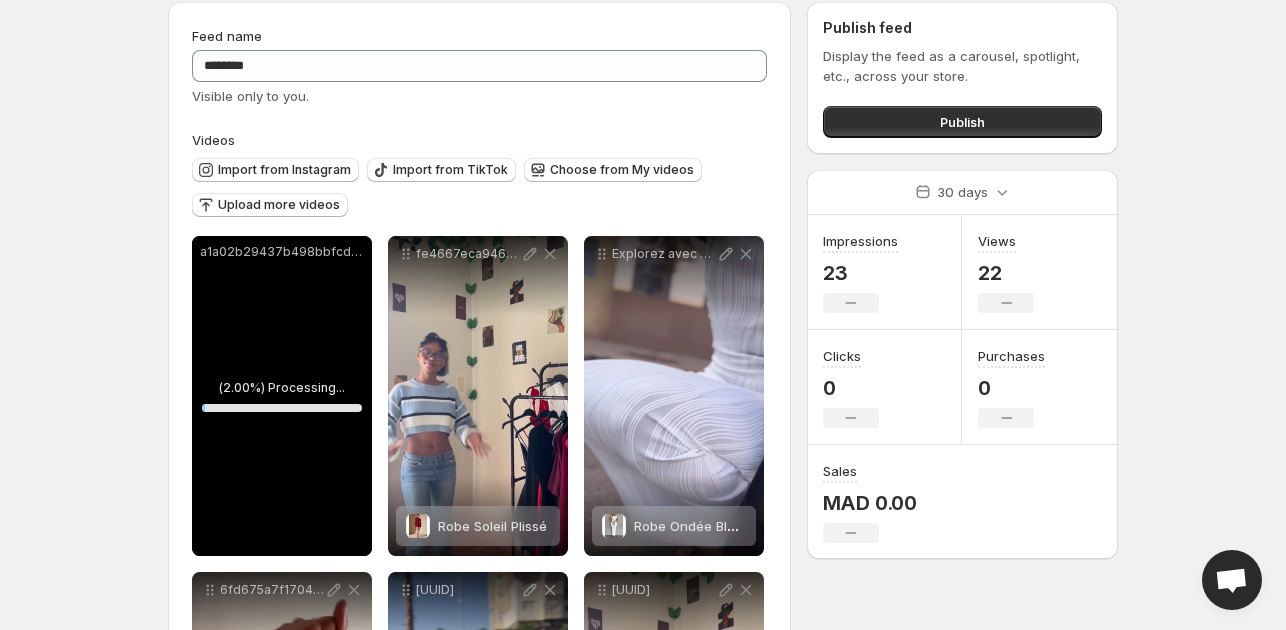 click on "a1a02b29437b498bbfcd37e7239cc25f" at bounding box center (282, 252) 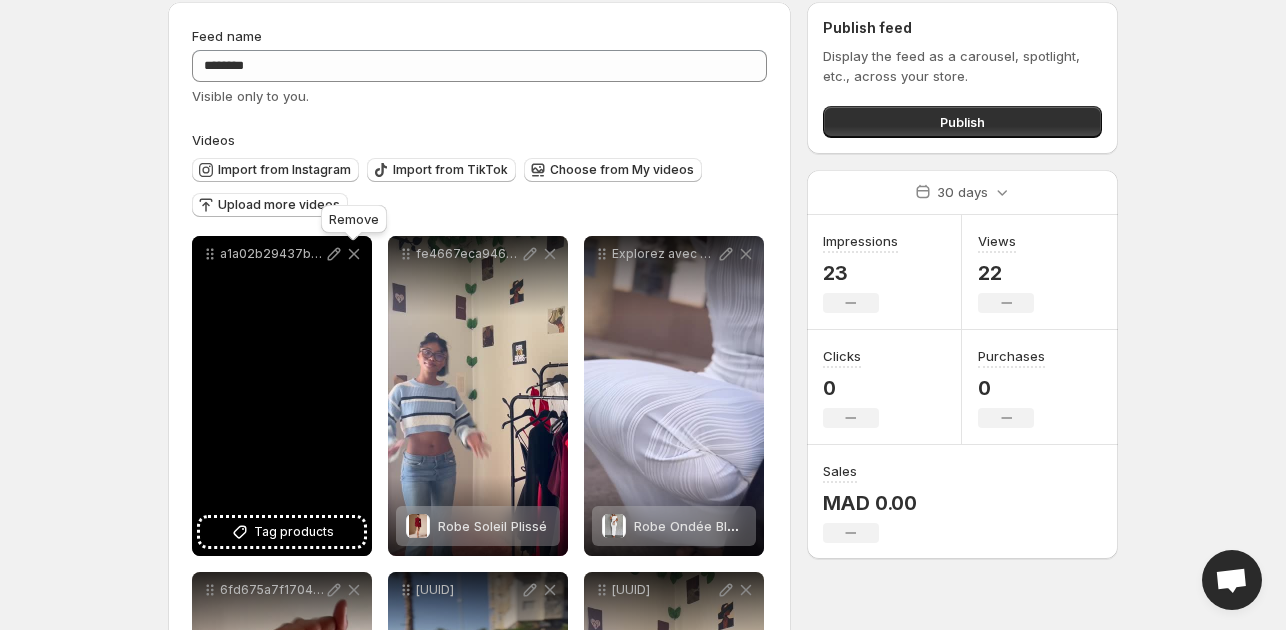 click 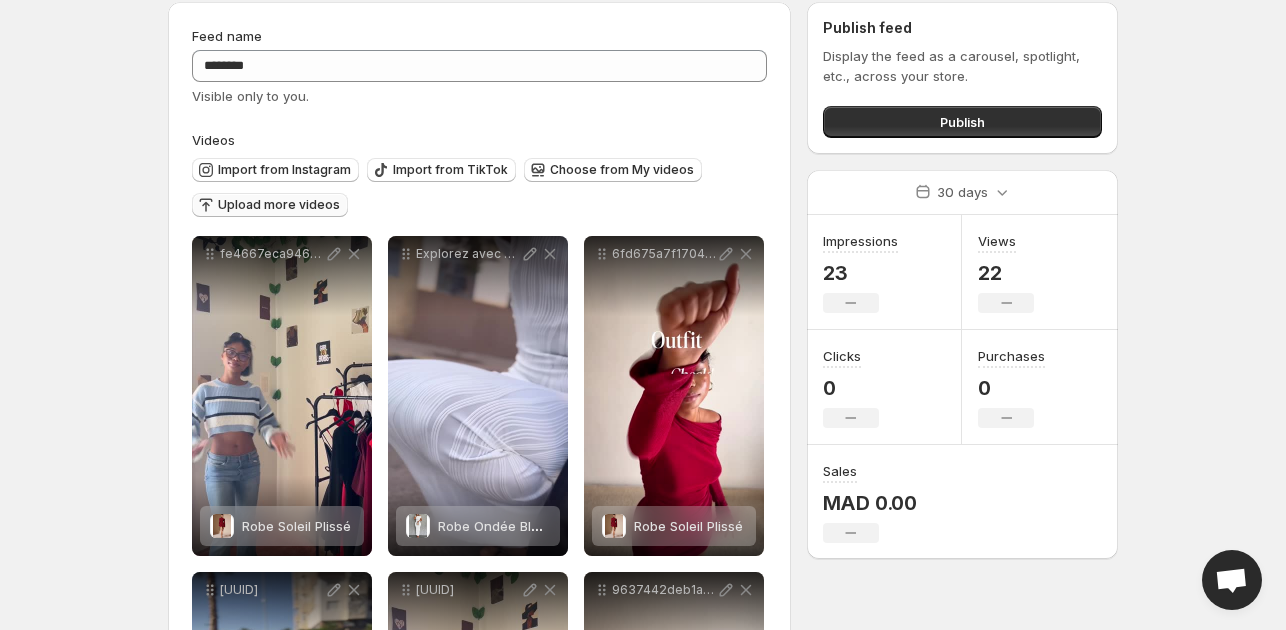 click on "Upload more videos" at bounding box center (279, 205) 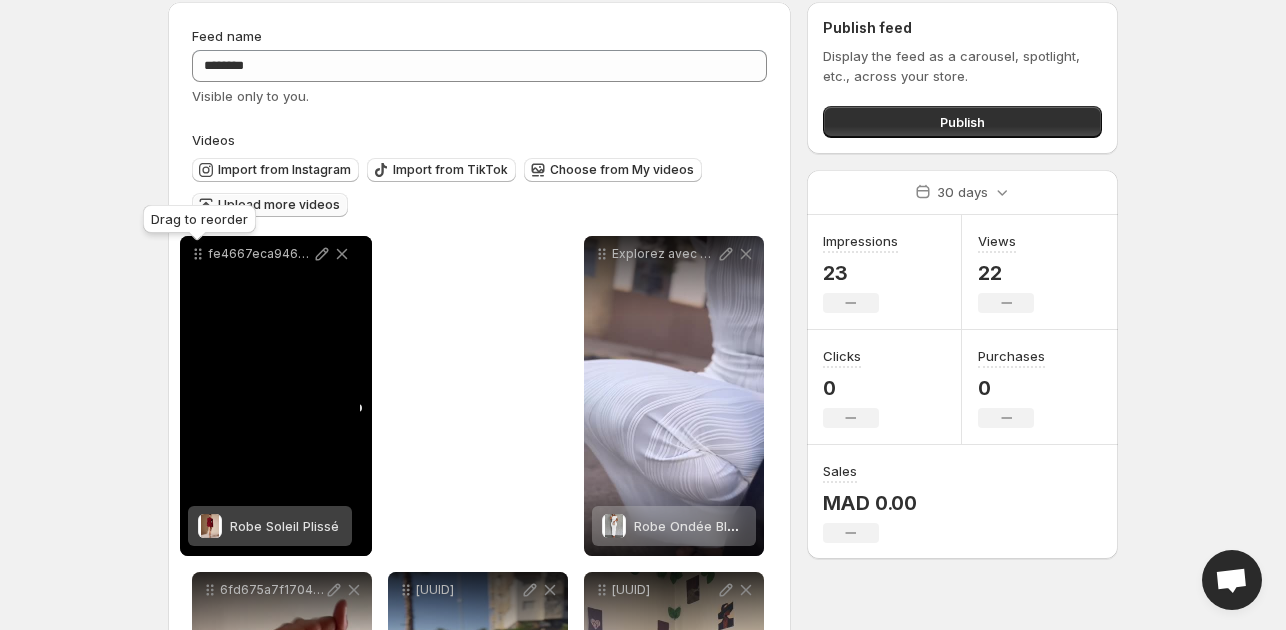 drag, startPoint x: 408, startPoint y: 258, endPoint x: 200, endPoint y: 258, distance: 208 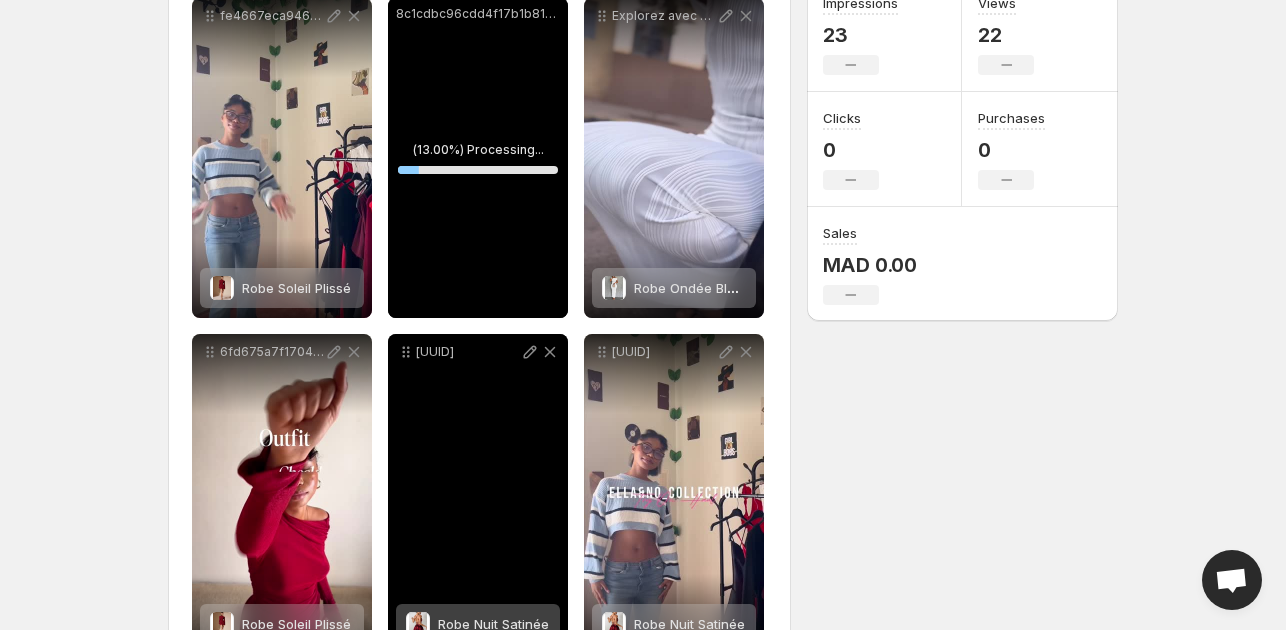 scroll, scrollTop: 318, scrollLeft: 0, axis: vertical 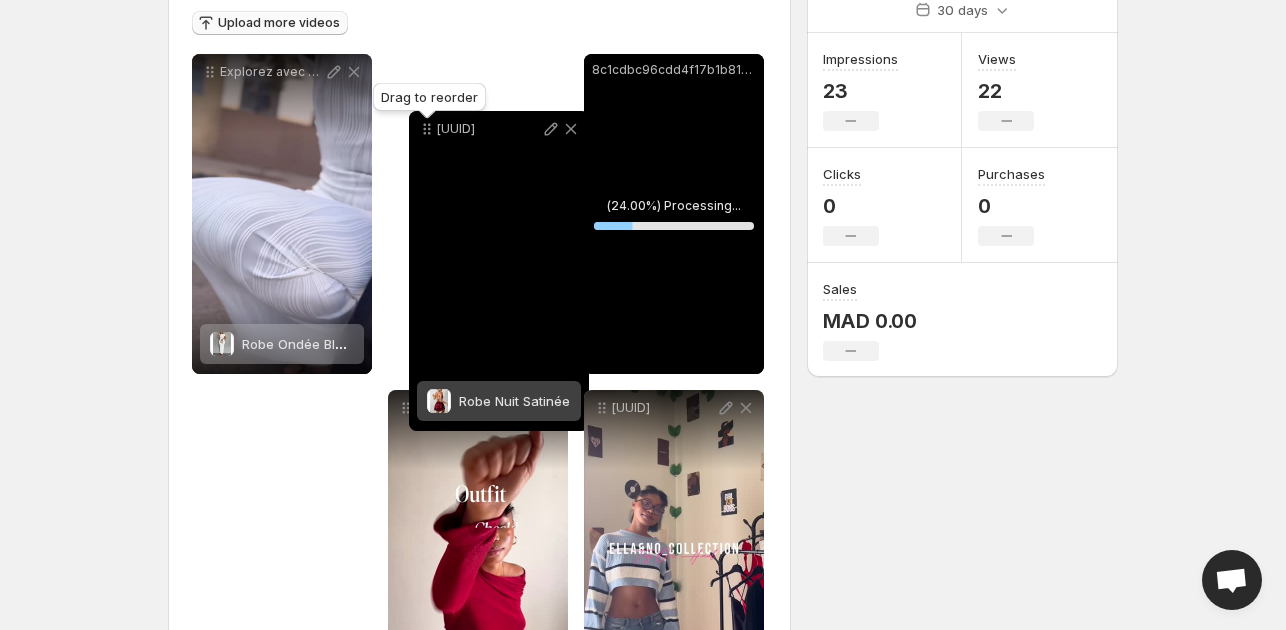 drag, startPoint x: 411, startPoint y: 354, endPoint x: 420, endPoint y: 75, distance: 279.1451 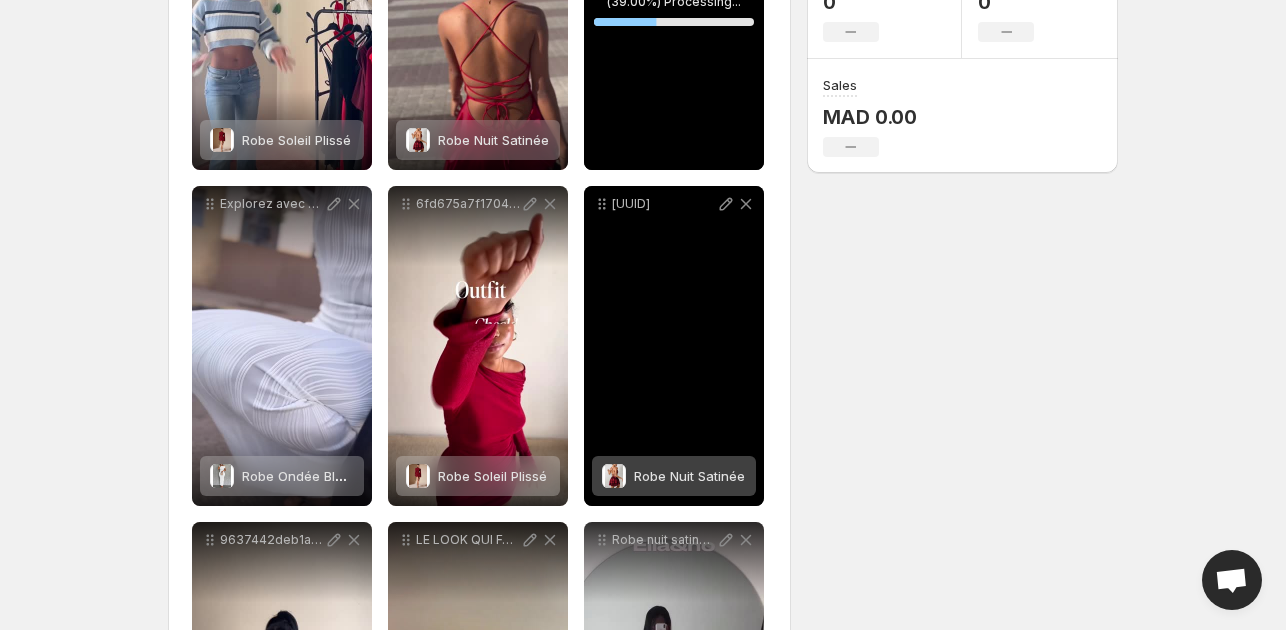 scroll, scrollTop: 466, scrollLeft: 0, axis: vertical 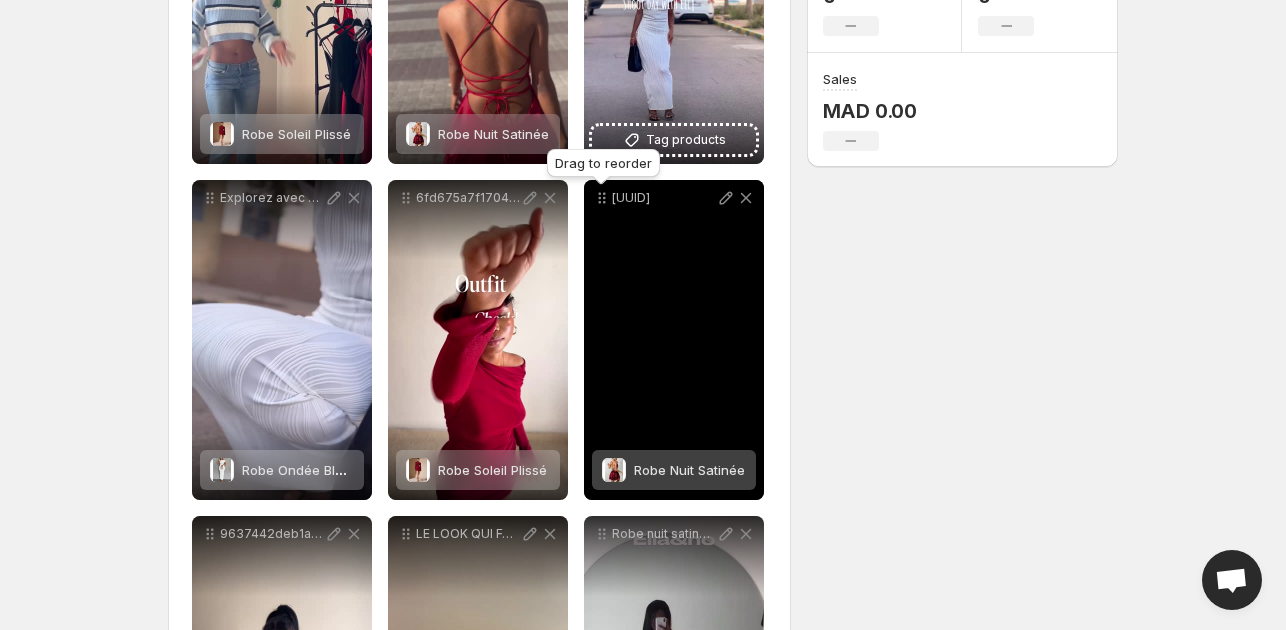 click 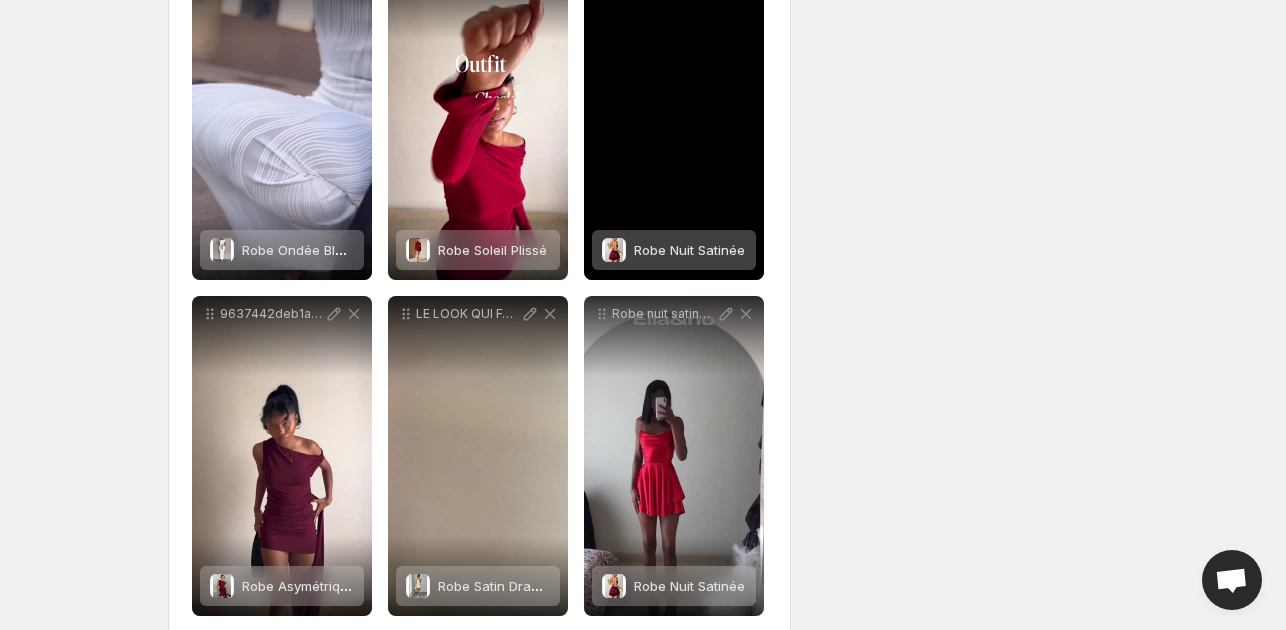 scroll, scrollTop: 688, scrollLeft: 0, axis: vertical 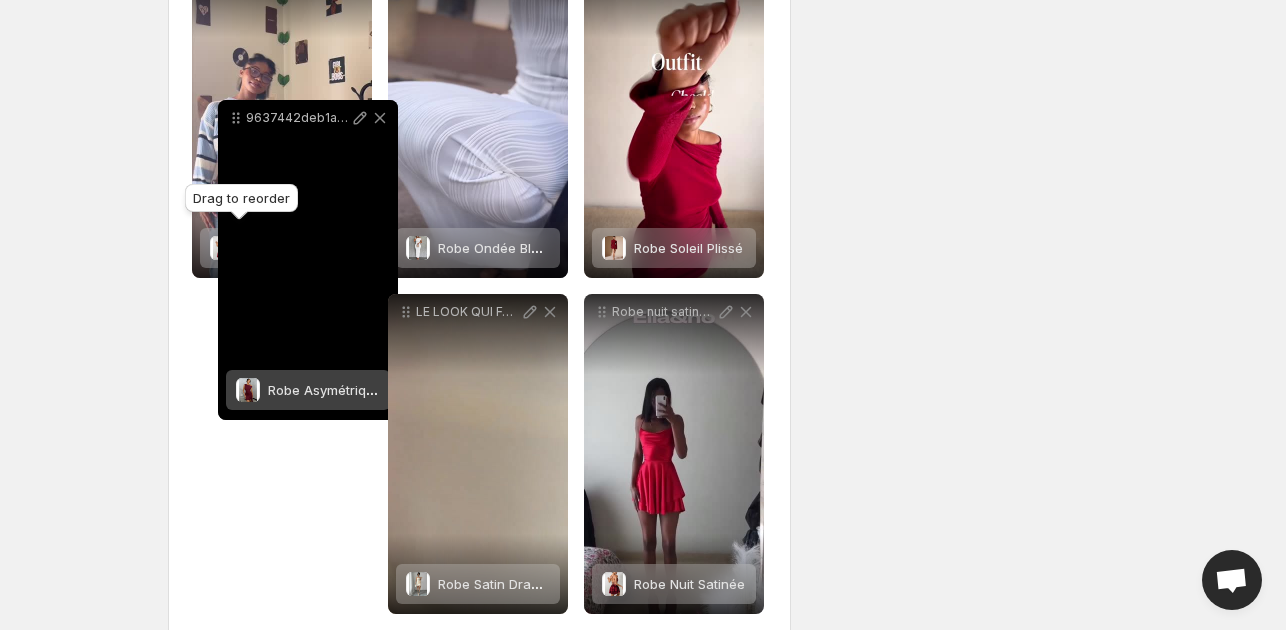 drag, startPoint x: 209, startPoint y: 315, endPoint x: 235, endPoint y: 121, distance: 195.73451 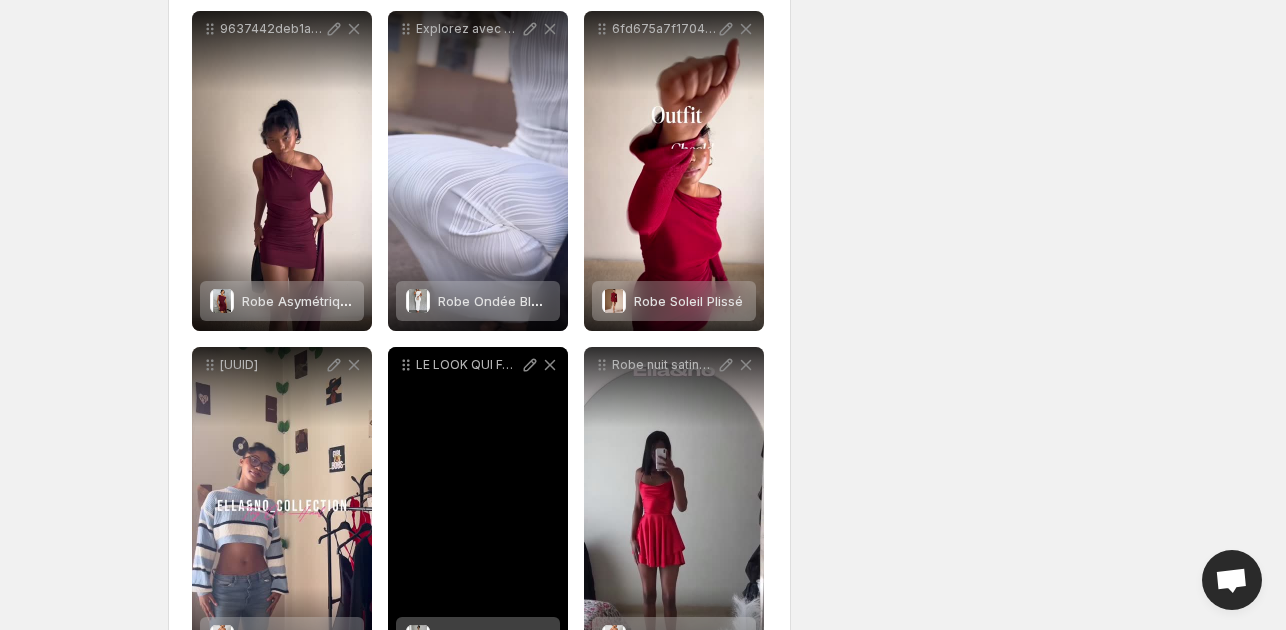 scroll, scrollTop: 660, scrollLeft: 0, axis: vertical 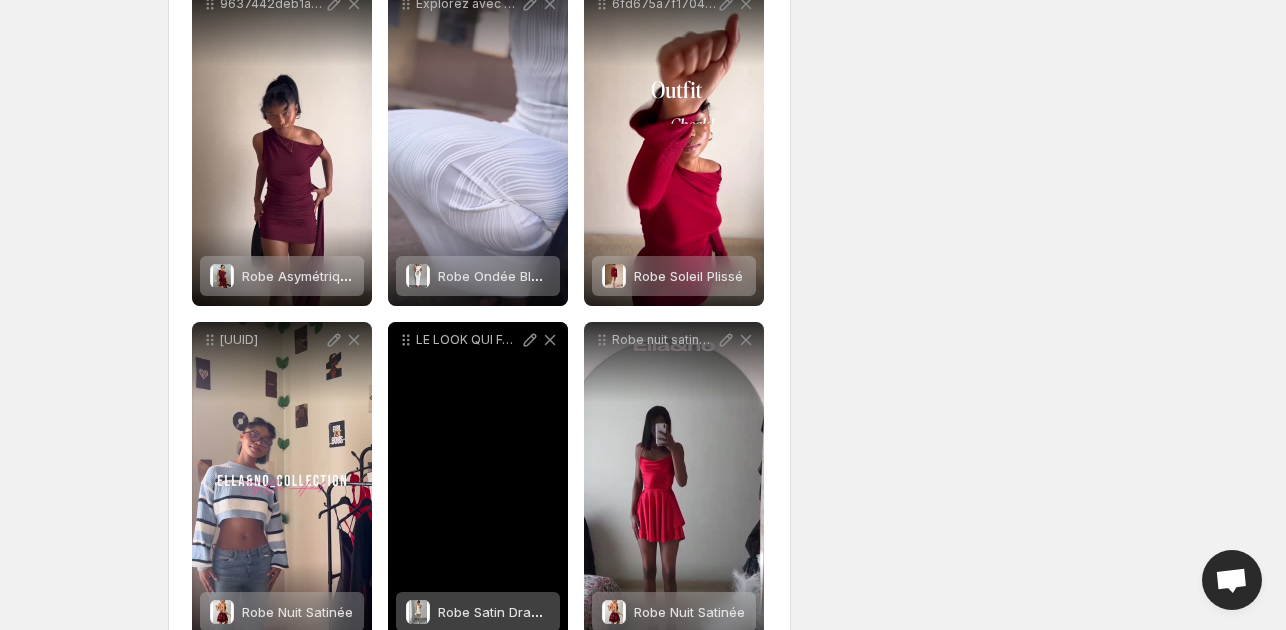 click on "LE LOOK QUI FAIT TOURNER LES TTES
Disponible maintenant sur notre site
Dj out ne tarde pas
Mannequin [USERNAME]
ThatGirl NewDrop LookDuJour RobeRouge [USERNAME]Style ReadyToS" at bounding box center [478, 340] 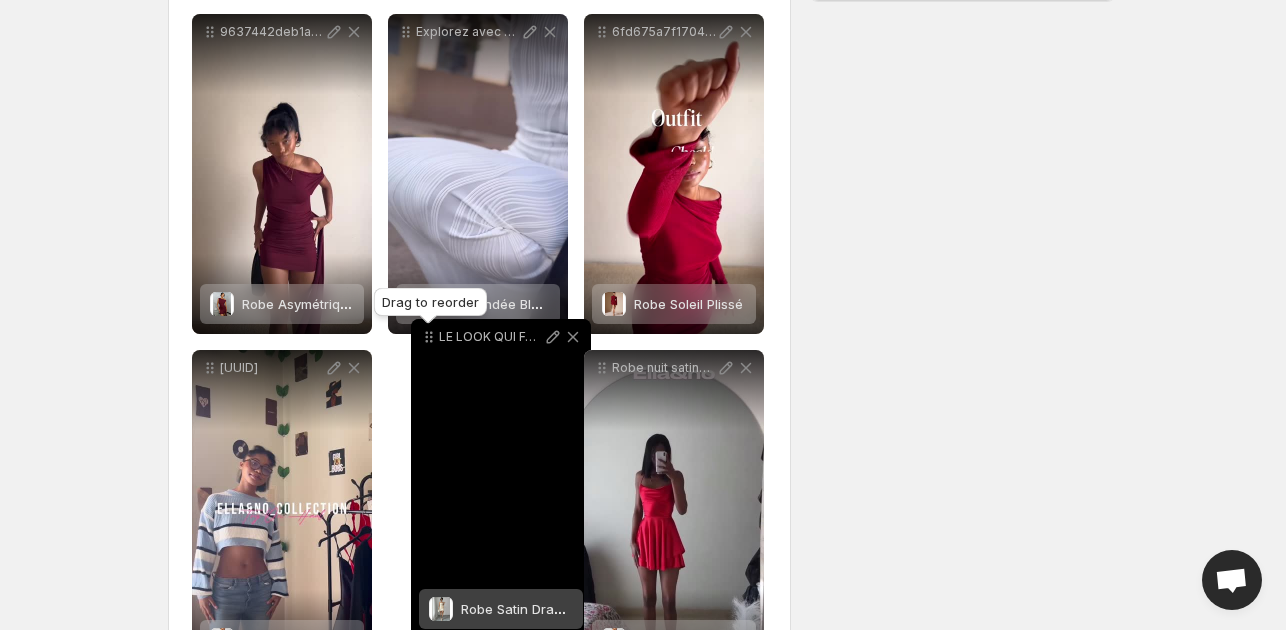 scroll, scrollTop: 636, scrollLeft: 0, axis: vertical 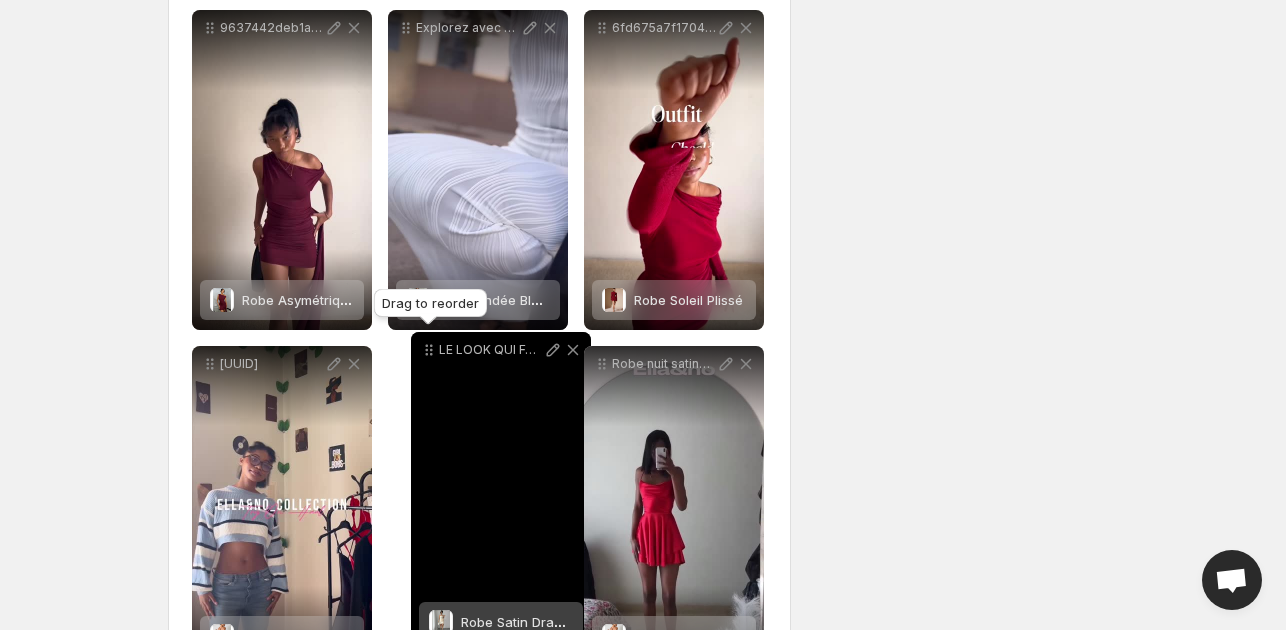 drag, startPoint x: 412, startPoint y: 345, endPoint x: 435, endPoint y: 355, distance: 25.079872 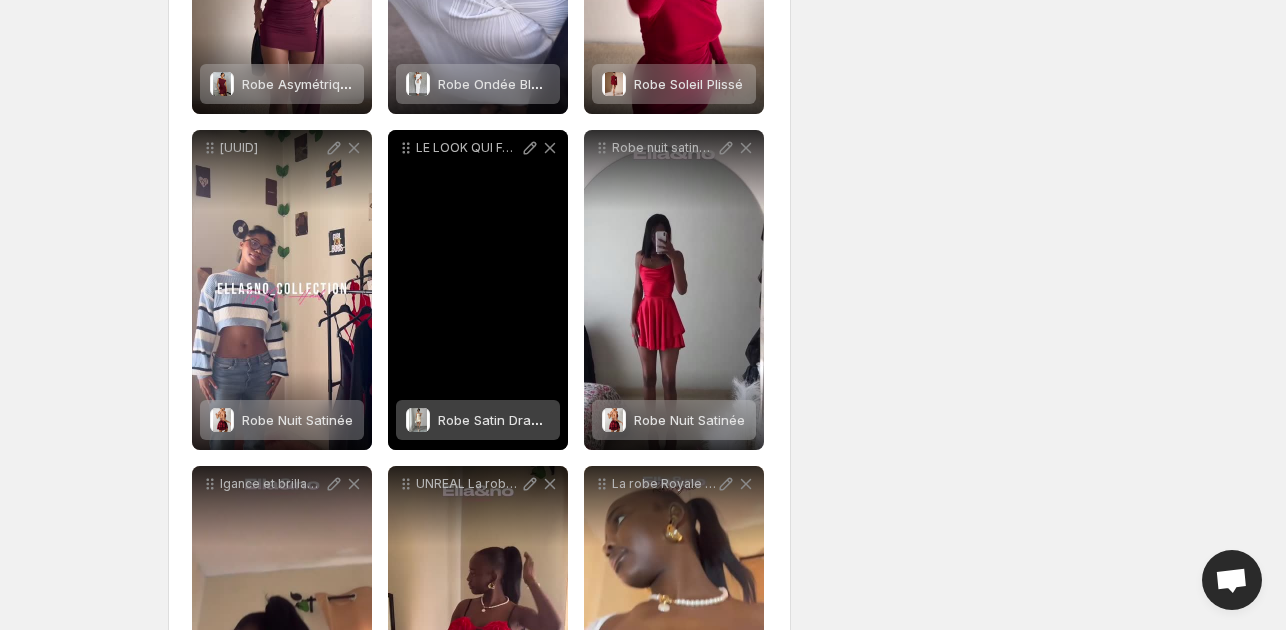 scroll, scrollTop: 852, scrollLeft: 0, axis: vertical 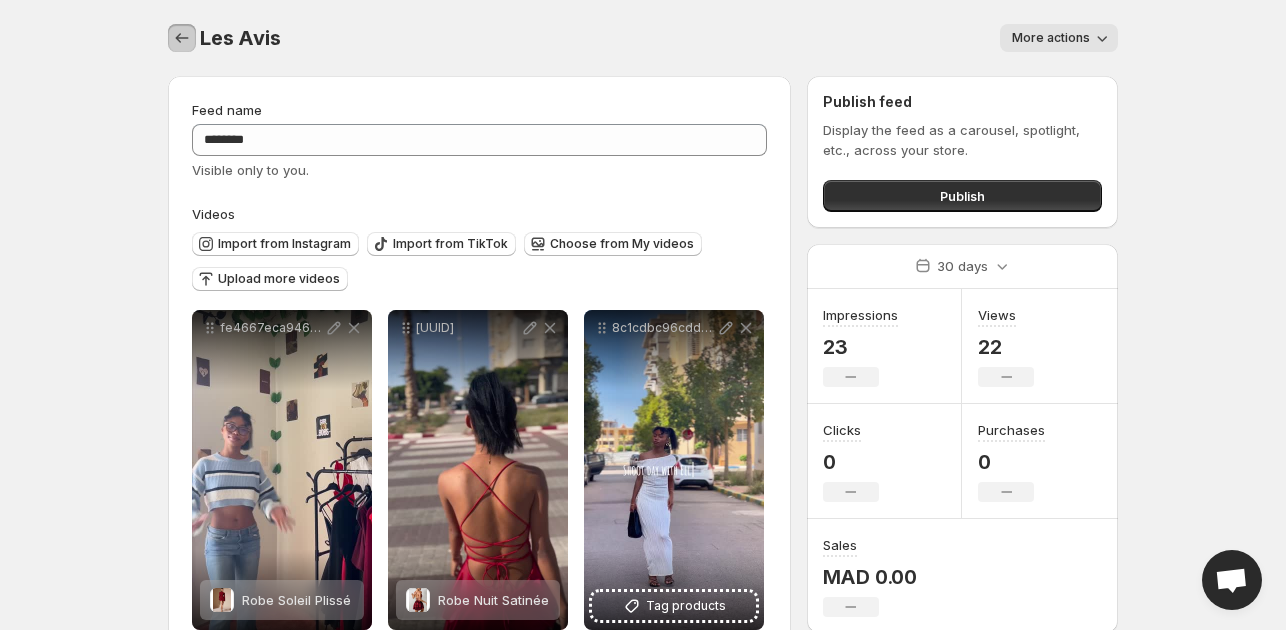 click 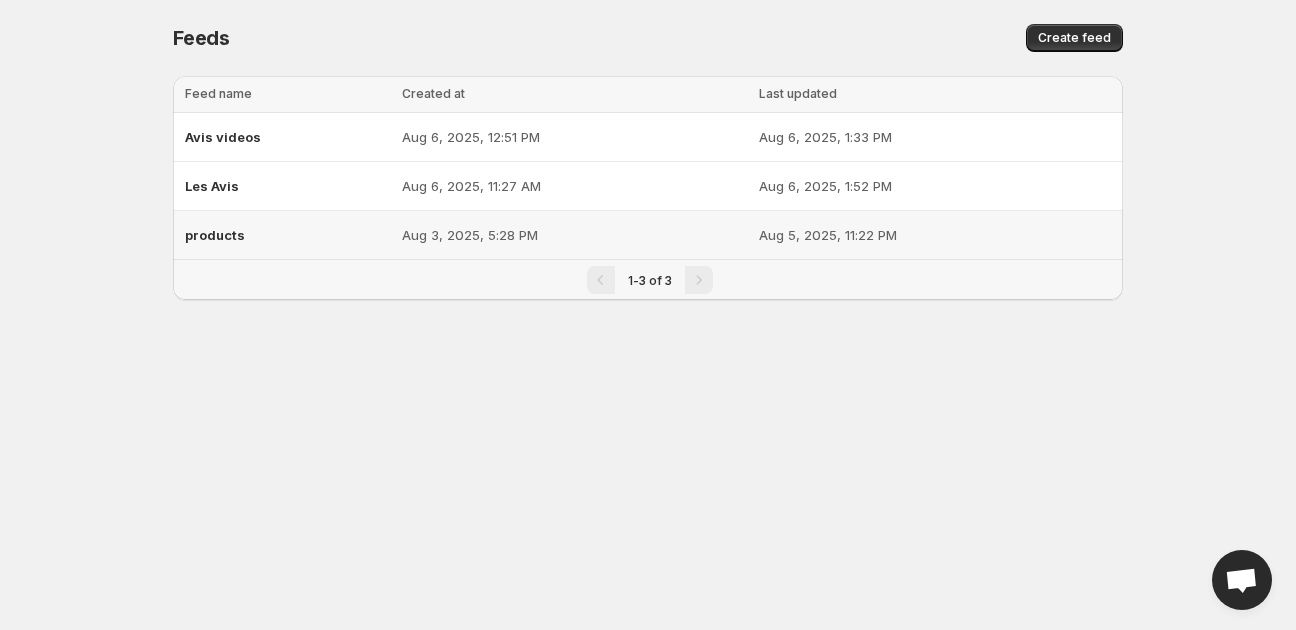 click on "Aug 5, 2025, 11:22 PM" at bounding box center [935, 235] 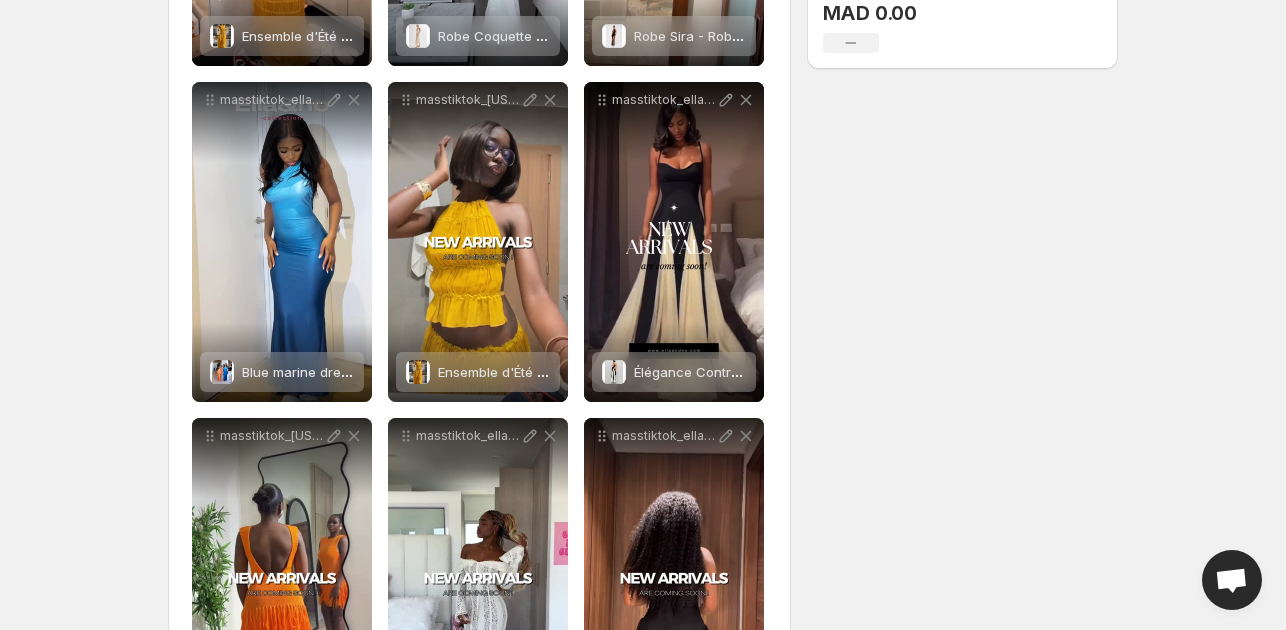 scroll, scrollTop: 0, scrollLeft: 0, axis: both 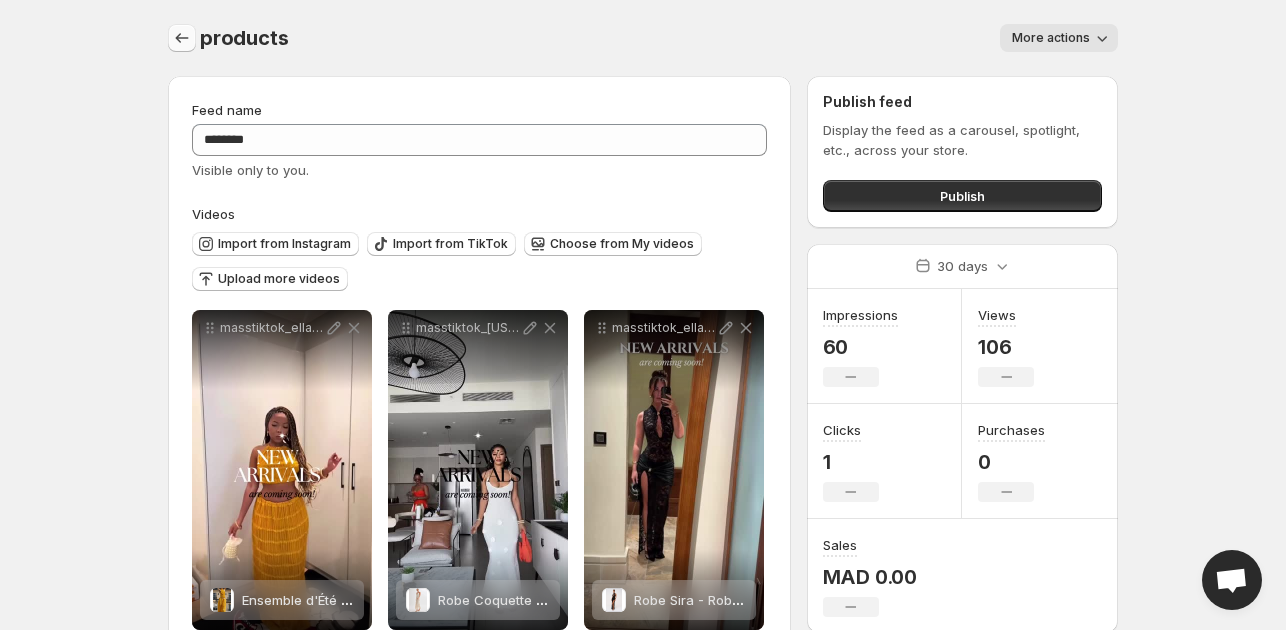 click 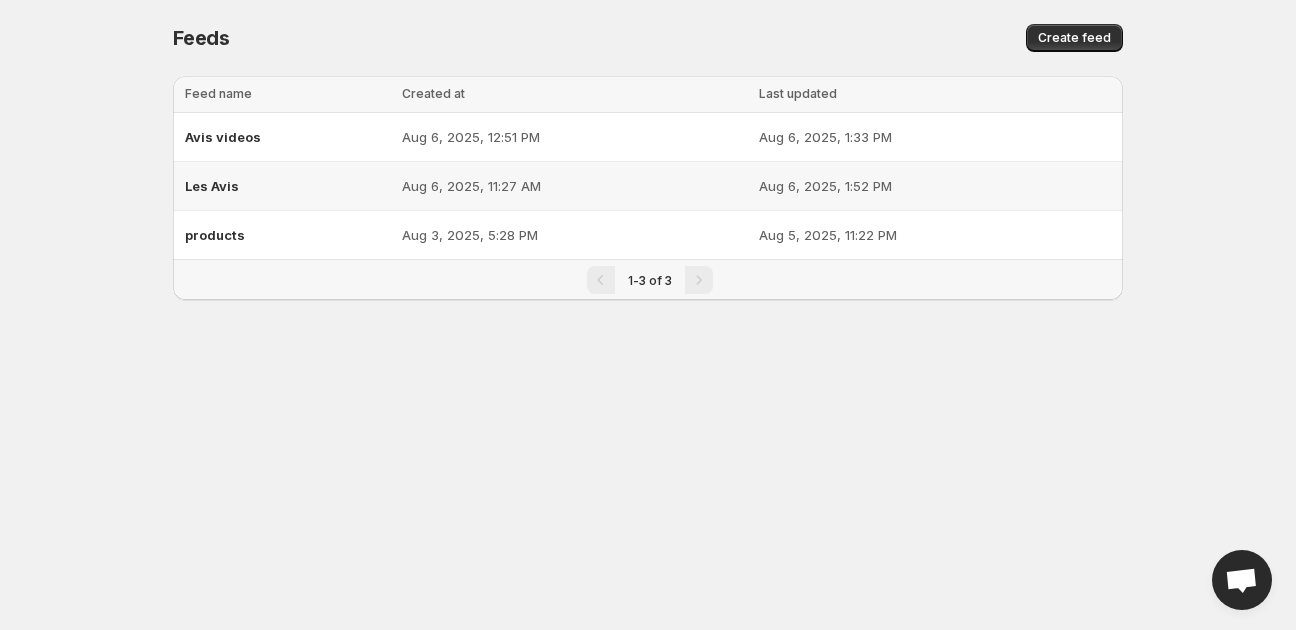 click on "Aug 6, 2025, 1:52 PM" at bounding box center [938, 186] 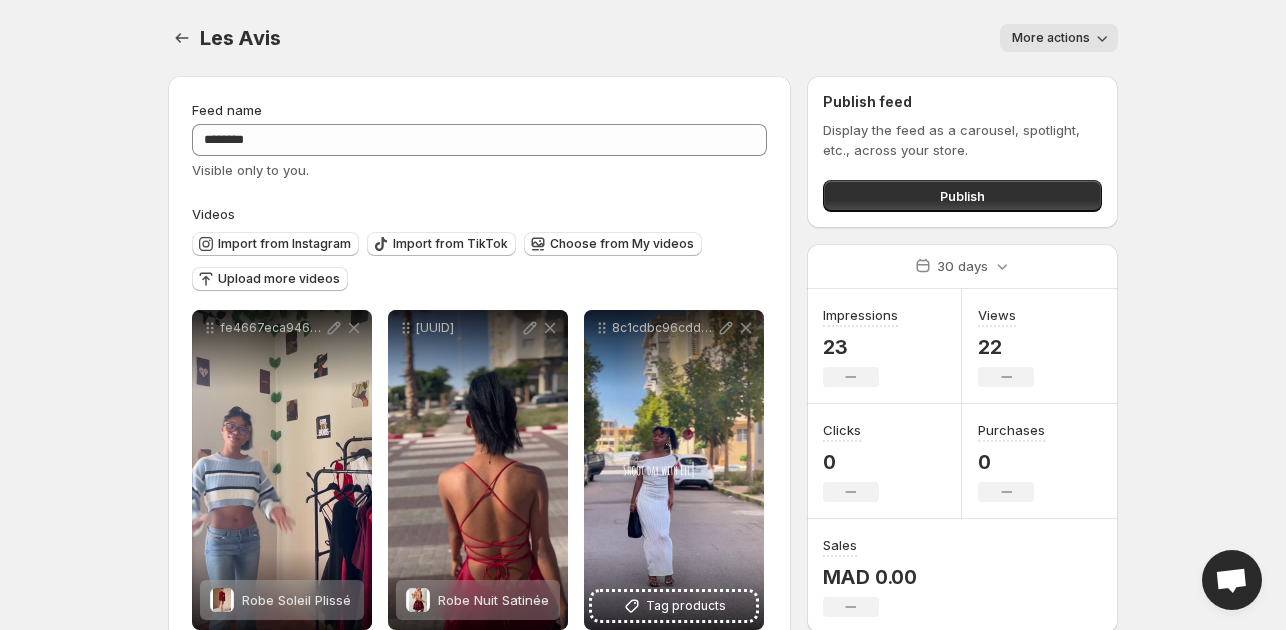 click on "Display the feed as a carousel, spotlight, etc., across your store." at bounding box center [962, 140] 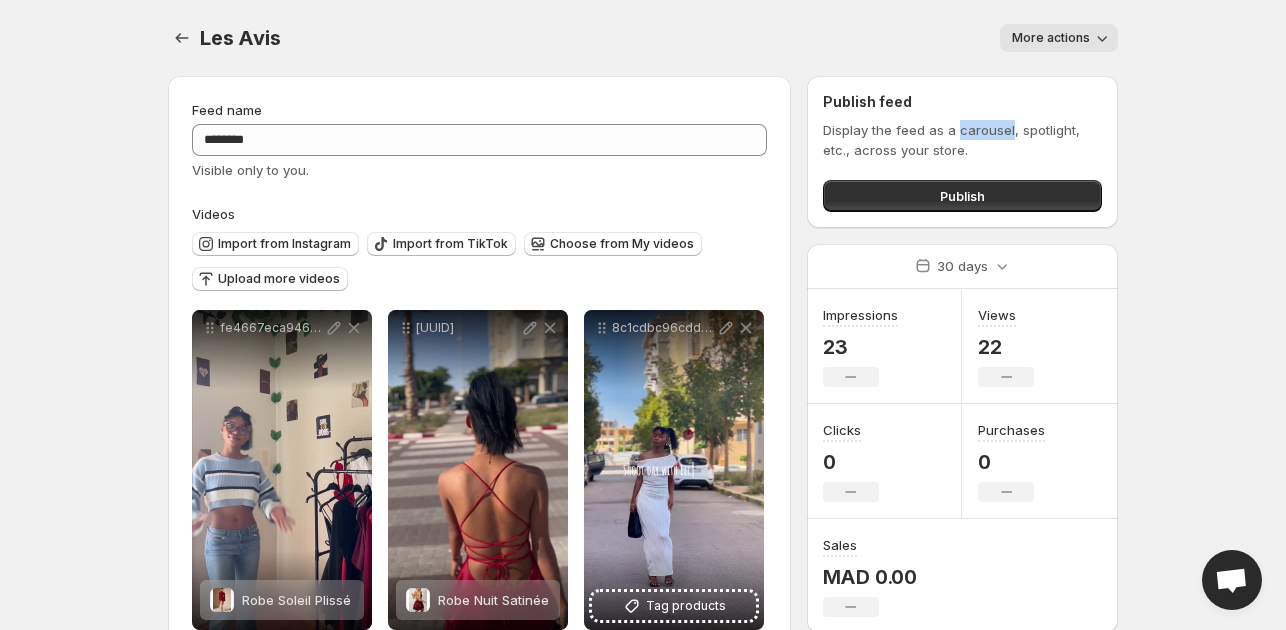 drag, startPoint x: 984, startPoint y: 144, endPoint x: 770, endPoint y: 207, distance: 223.0807 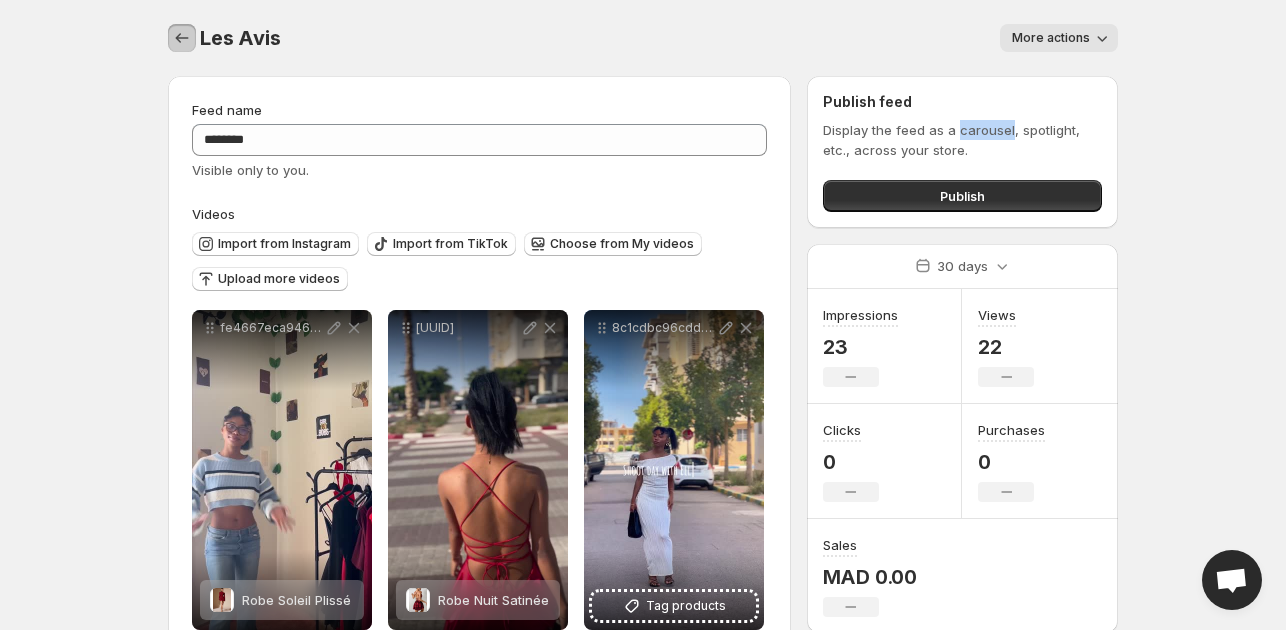 click 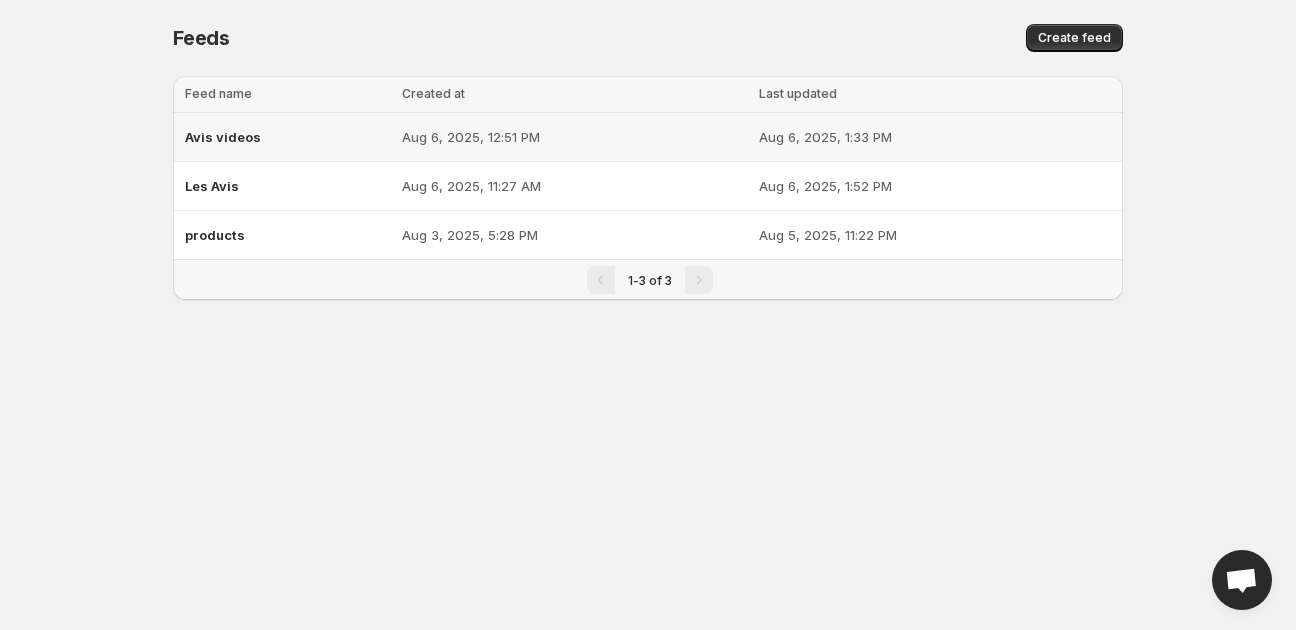 click on "Aug 6, 2025, 1:33 PM" at bounding box center [935, 137] 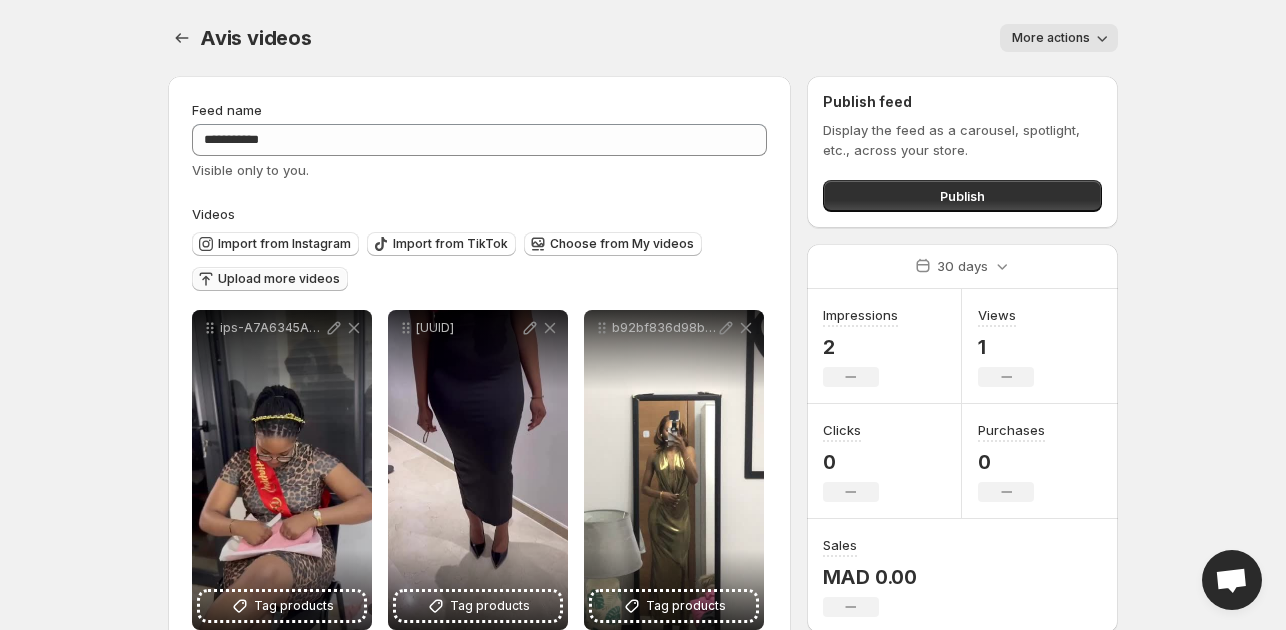 drag, startPoint x: 258, startPoint y: 283, endPoint x: 248, endPoint y: 271, distance: 15.6205 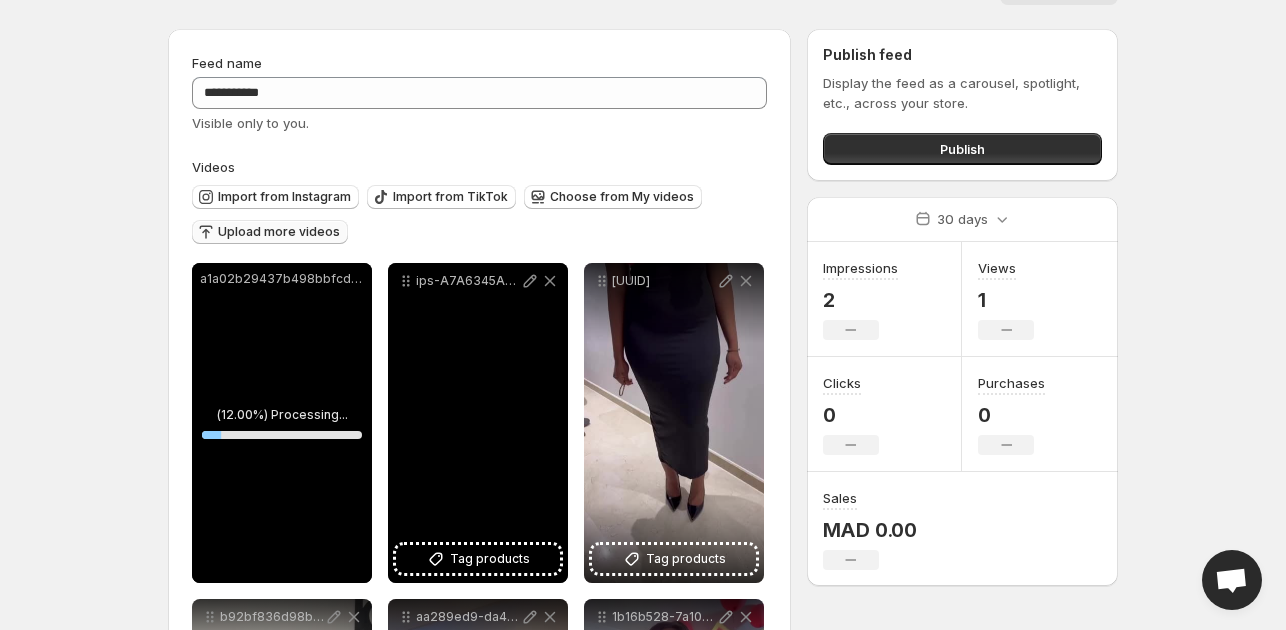 scroll, scrollTop: 48, scrollLeft: 0, axis: vertical 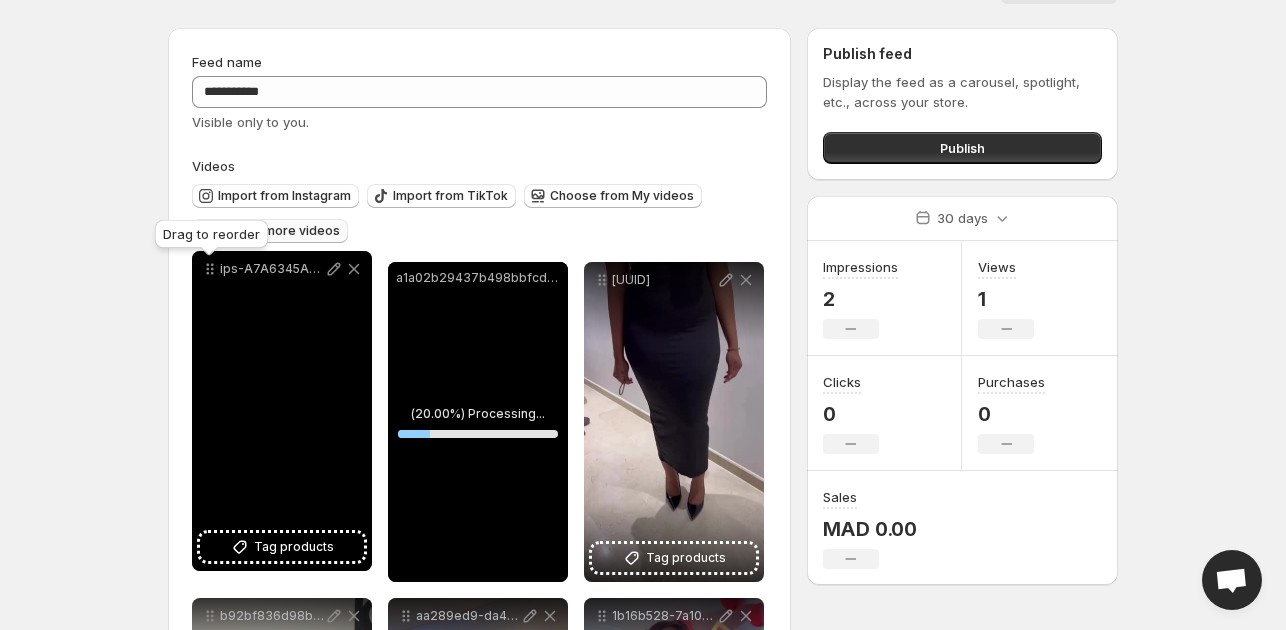 drag, startPoint x: 411, startPoint y: 289, endPoint x: 215, endPoint y: 278, distance: 196.30843 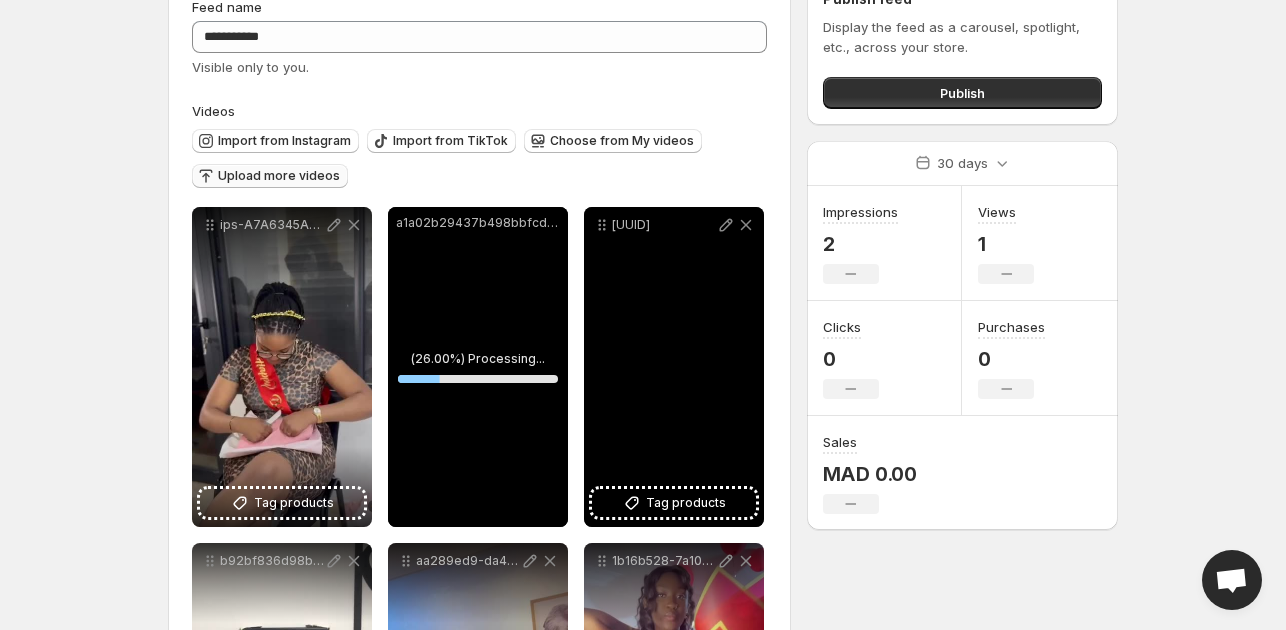 scroll, scrollTop: 104, scrollLeft: 0, axis: vertical 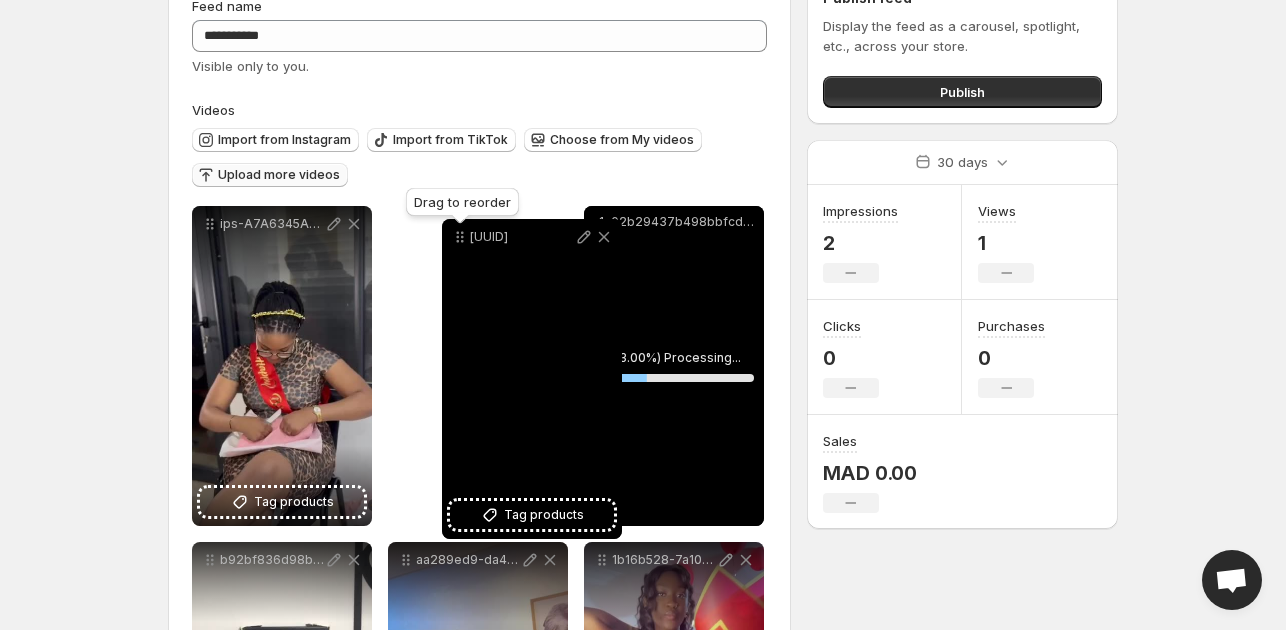 drag, startPoint x: 605, startPoint y: 223, endPoint x: 463, endPoint y: 235, distance: 142.50613 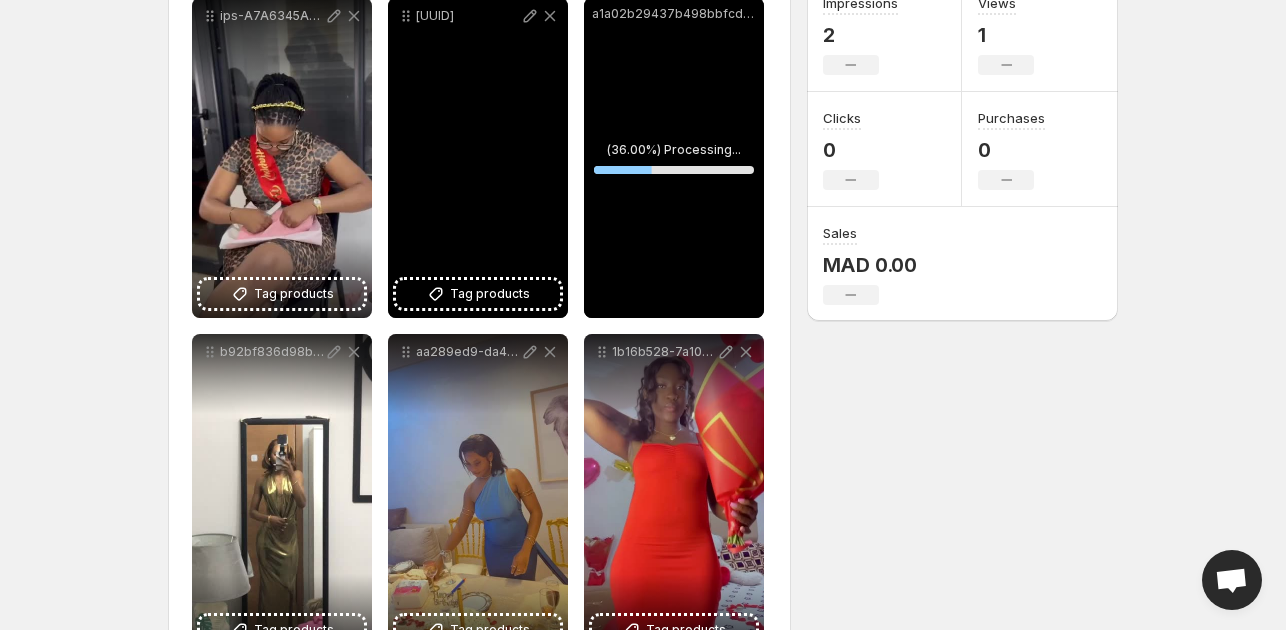 scroll, scrollTop: 380, scrollLeft: 0, axis: vertical 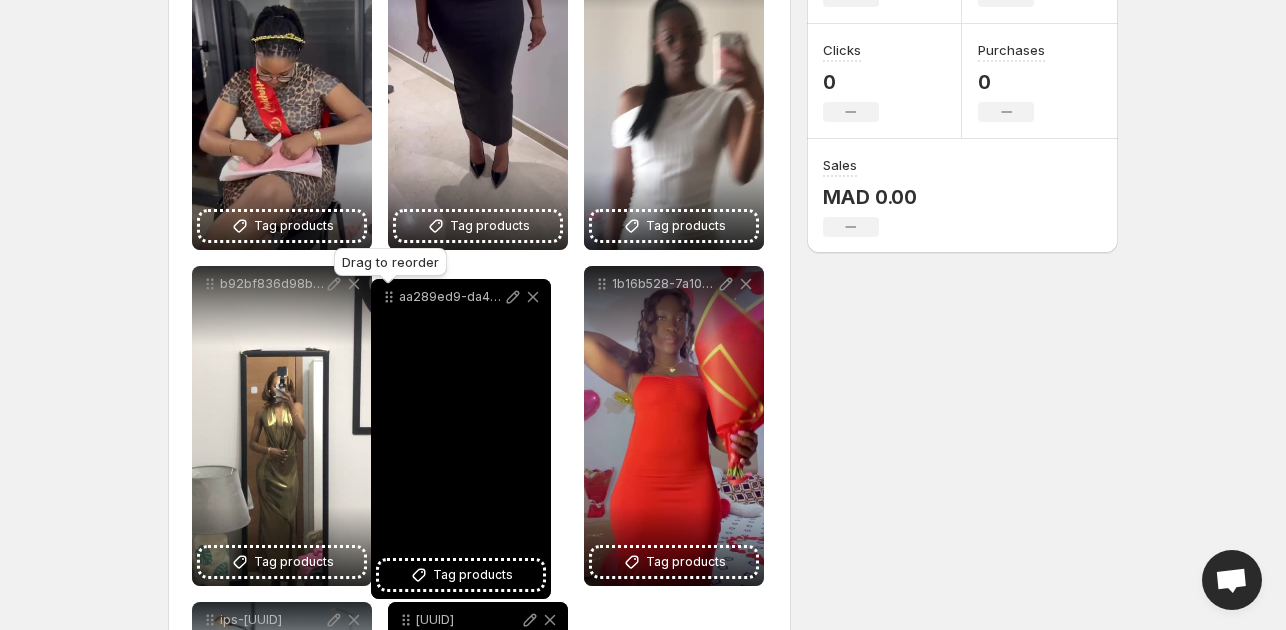 drag, startPoint x: 410, startPoint y: 285, endPoint x: 398, endPoint y: 298, distance: 17.691807 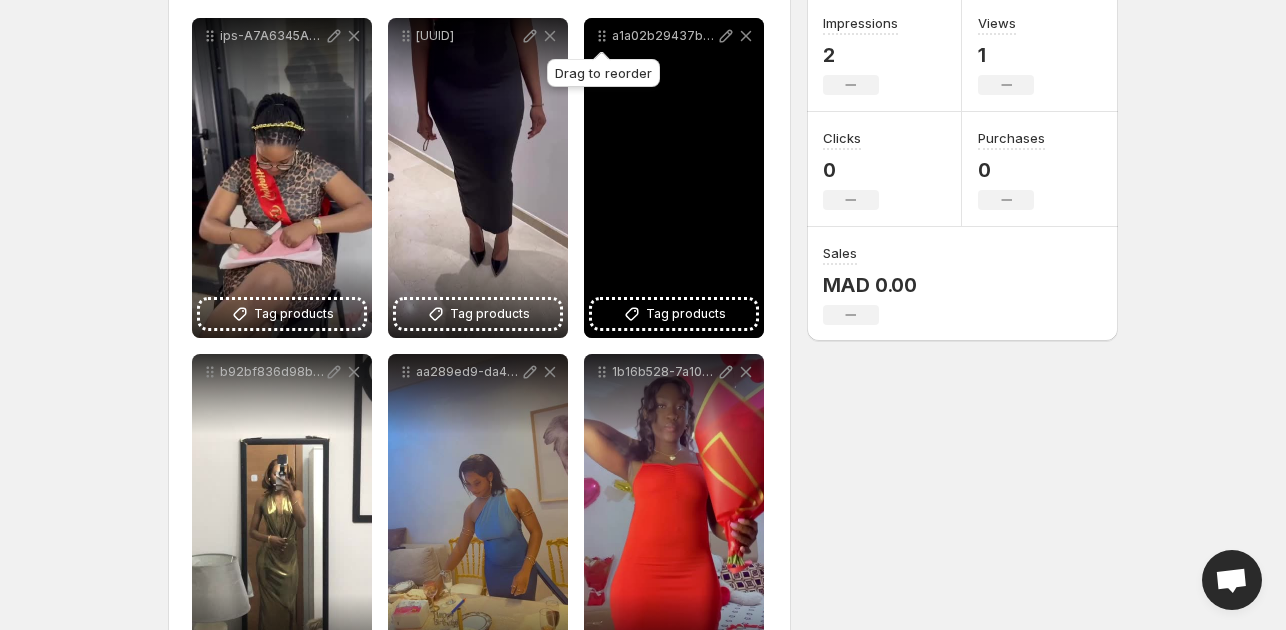 scroll, scrollTop: 291, scrollLeft: 0, axis: vertical 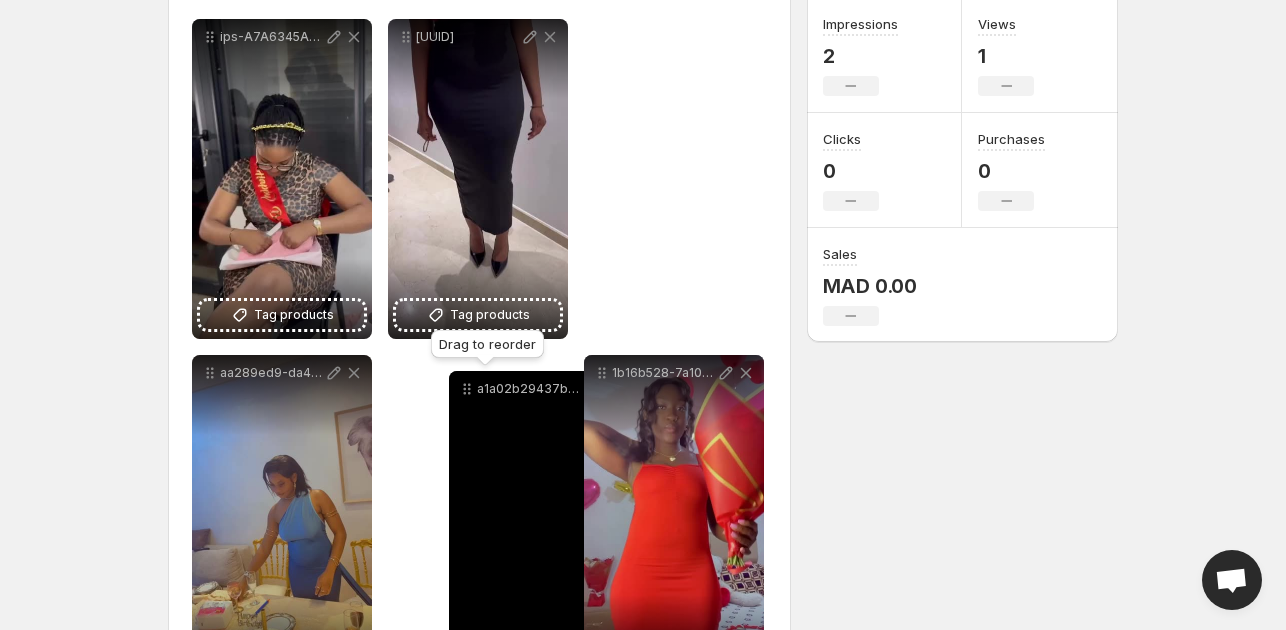 drag, startPoint x: 600, startPoint y: 36, endPoint x: 464, endPoint y: 388, distance: 377.35925 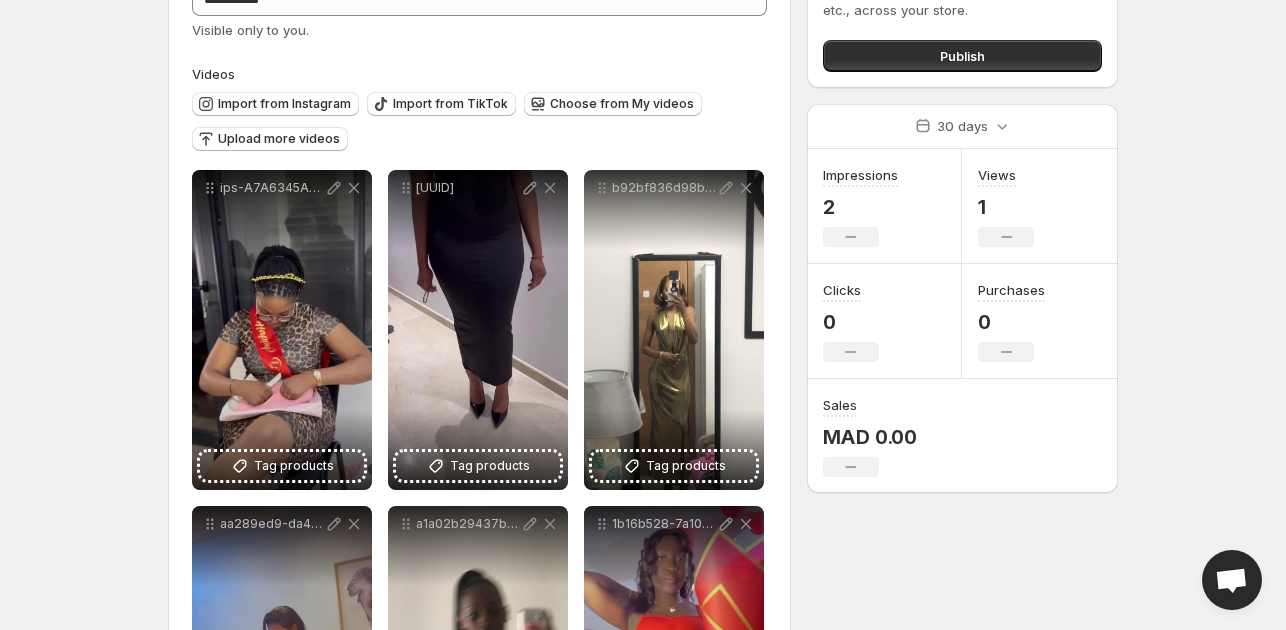 scroll, scrollTop: 8, scrollLeft: 0, axis: vertical 